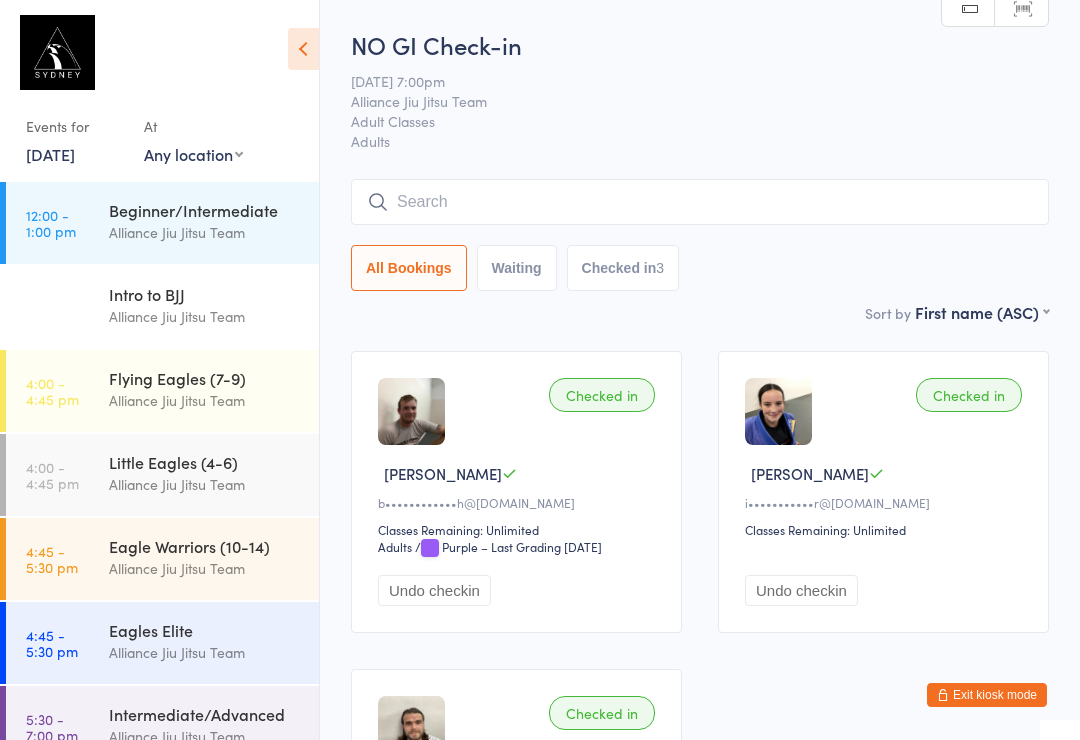 scroll, scrollTop: 85, scrollLeft: 0, axis: vertical 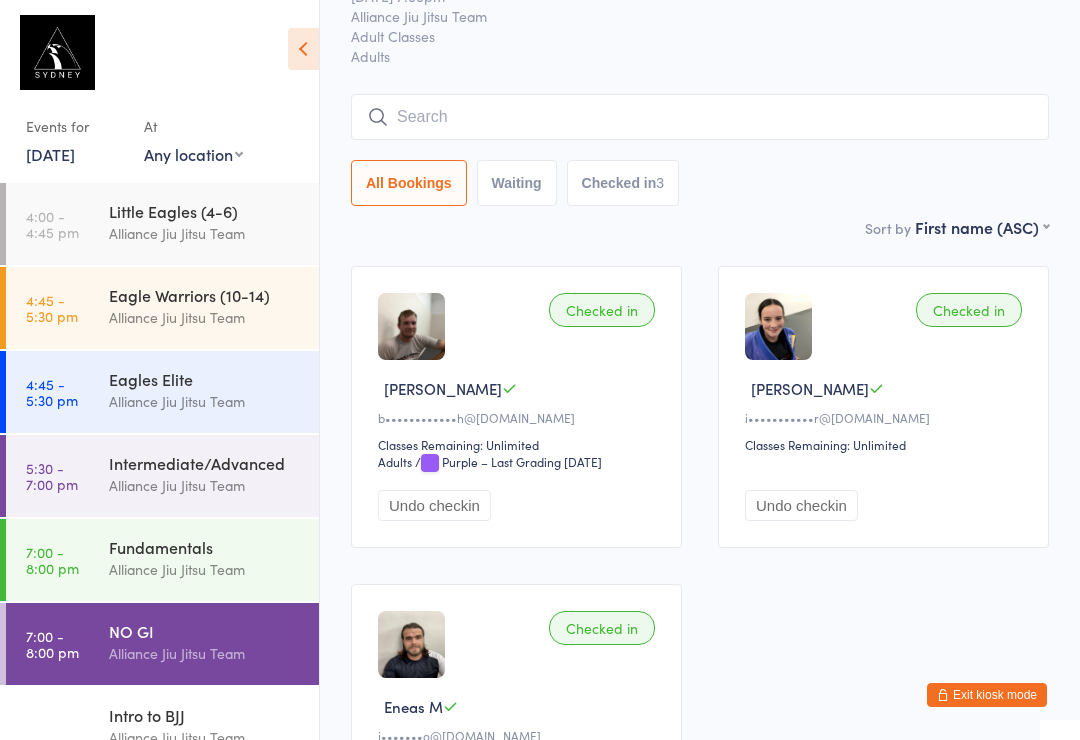 click at bounding box center (700, 117) 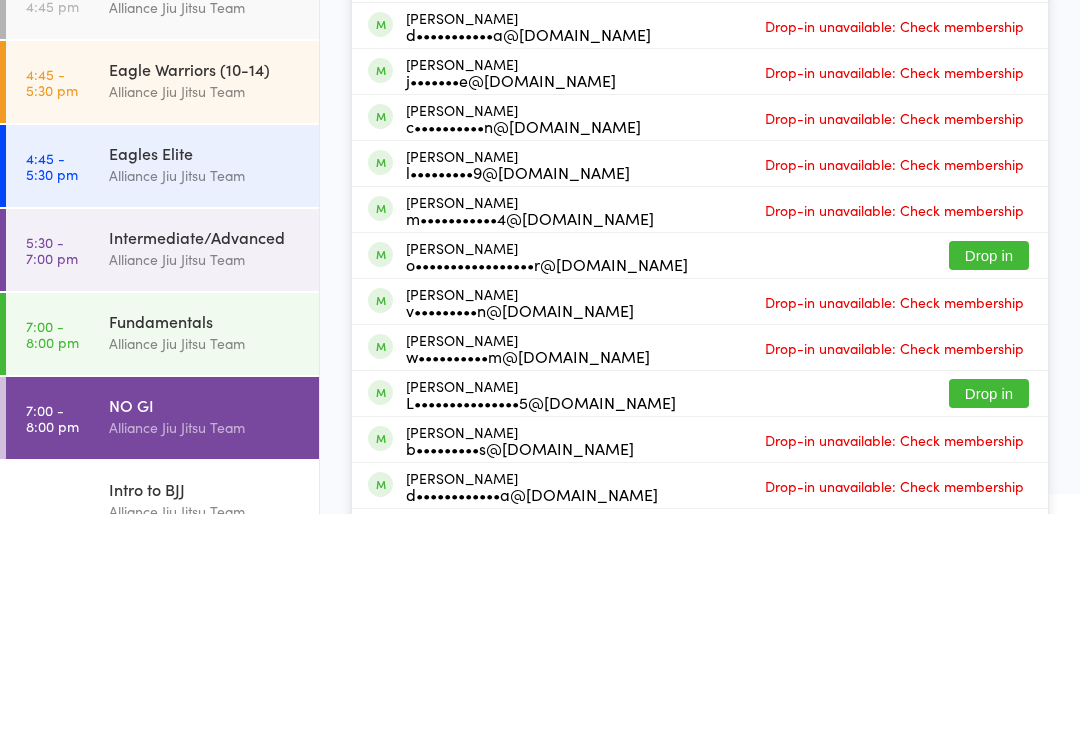 type on "[PERSON_NAME]" 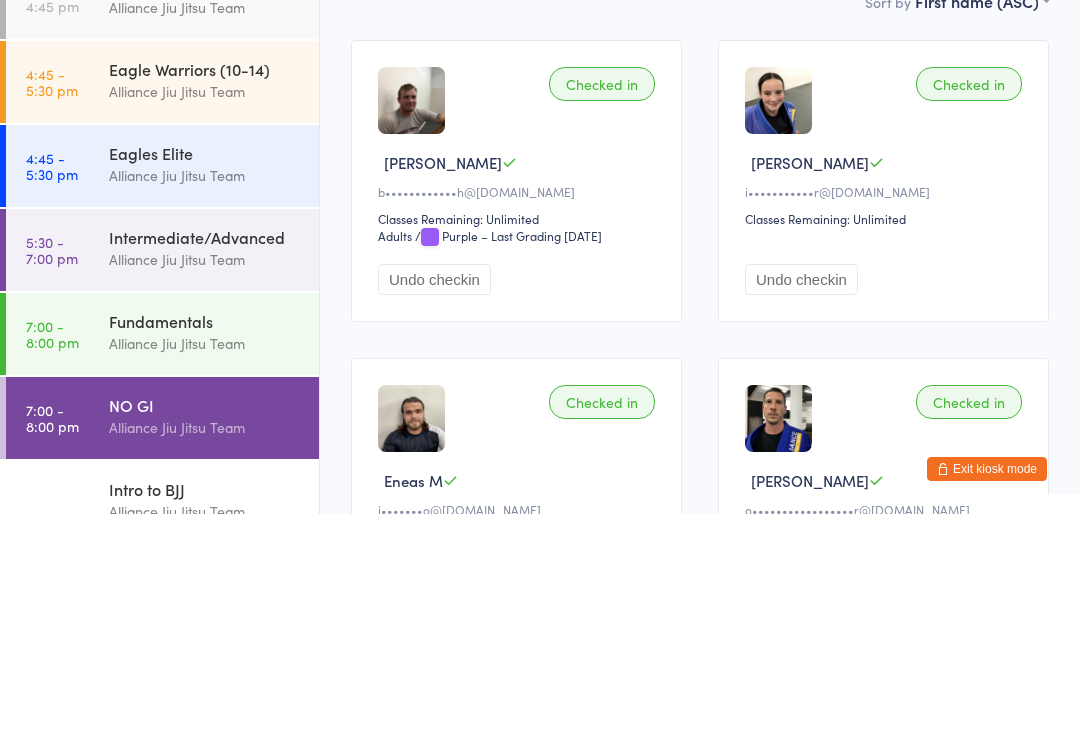 click on "Fundamentals Alliance Jiu Jitsu Team" at bounding box center [214, 558] 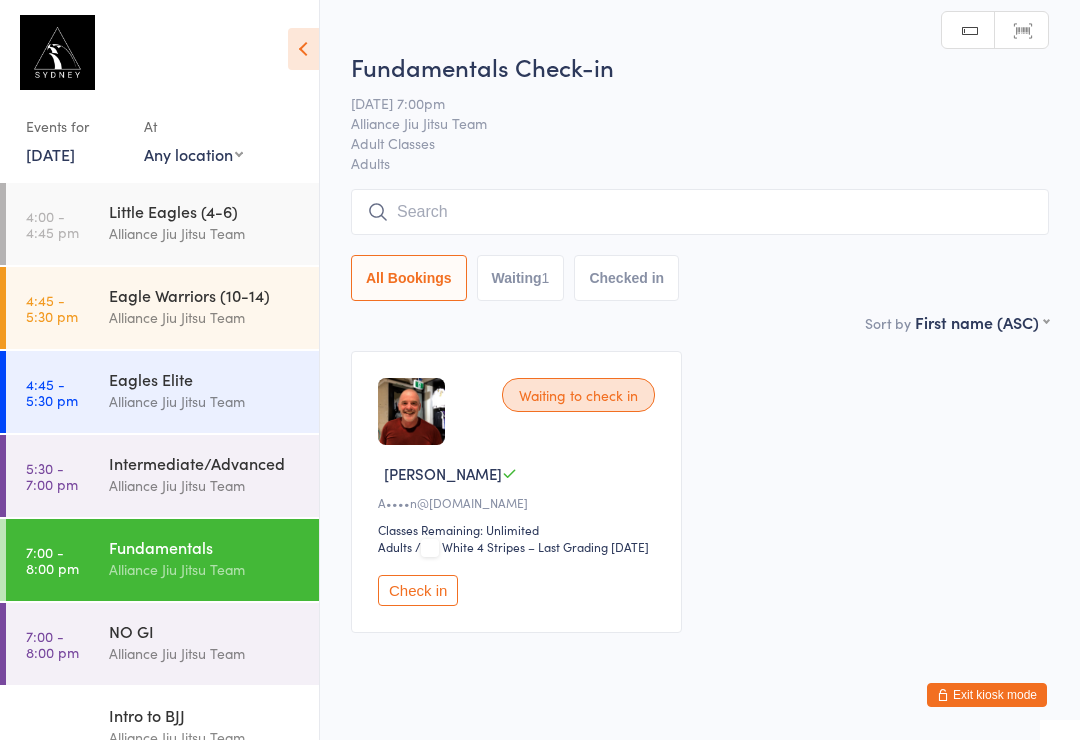 click at bounding box center (700, 212) 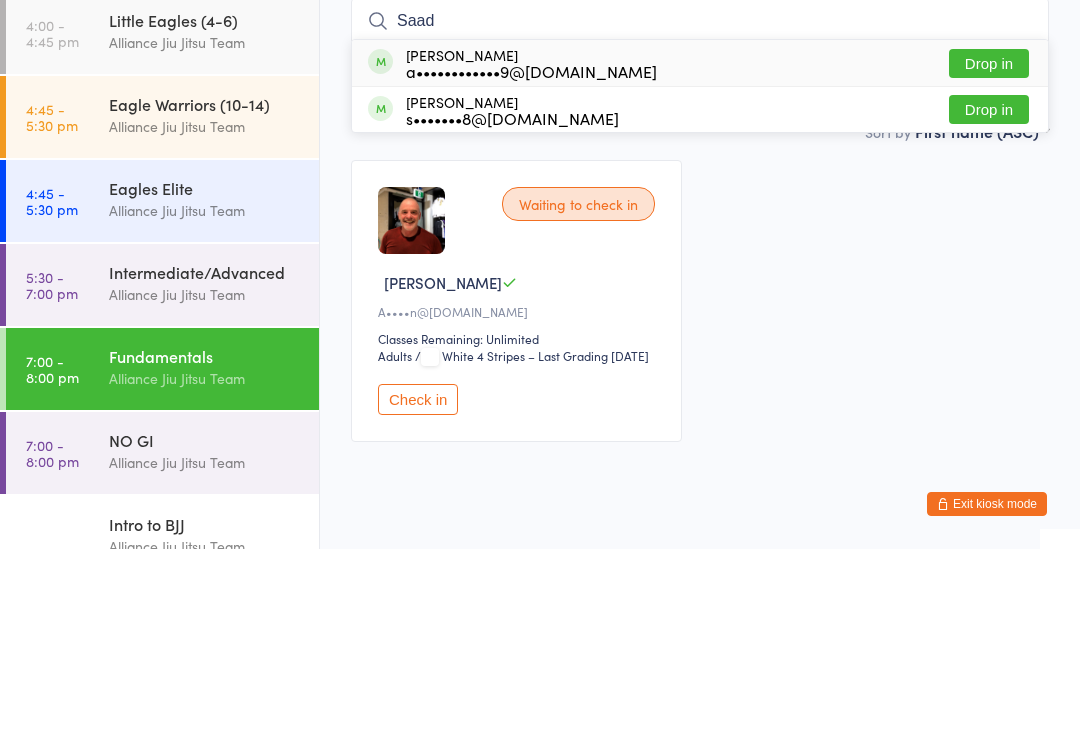 type on "Saad" 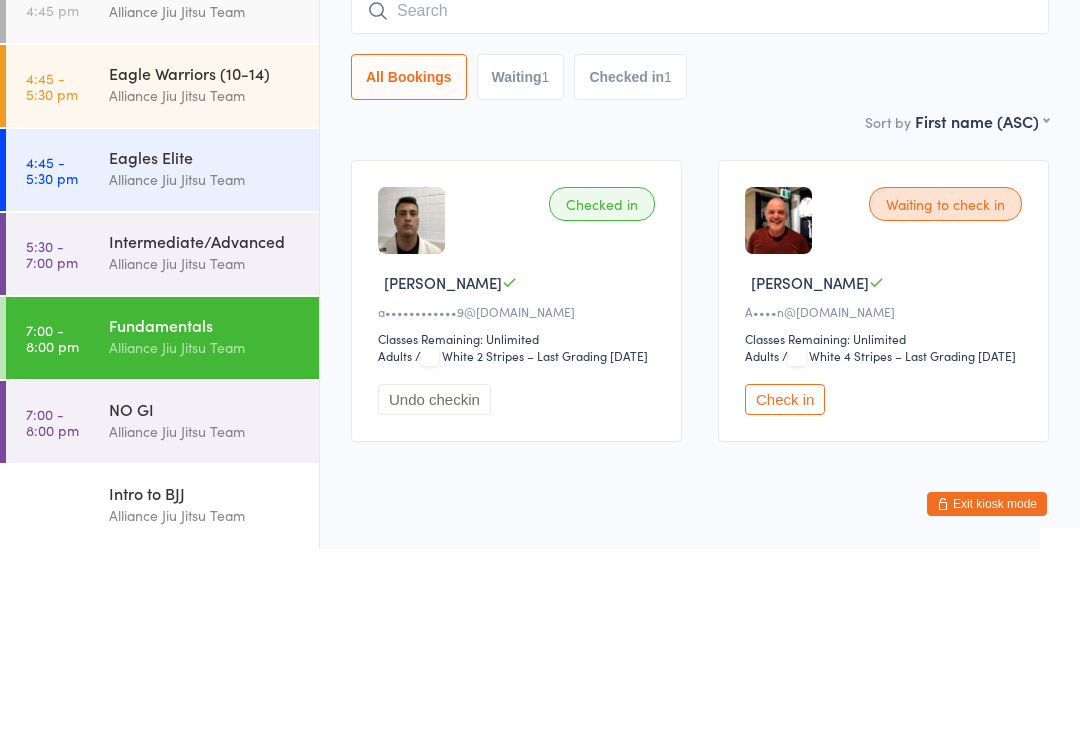 scroll, scrollTop: 282, scrollLeft: 0, axis: vertical 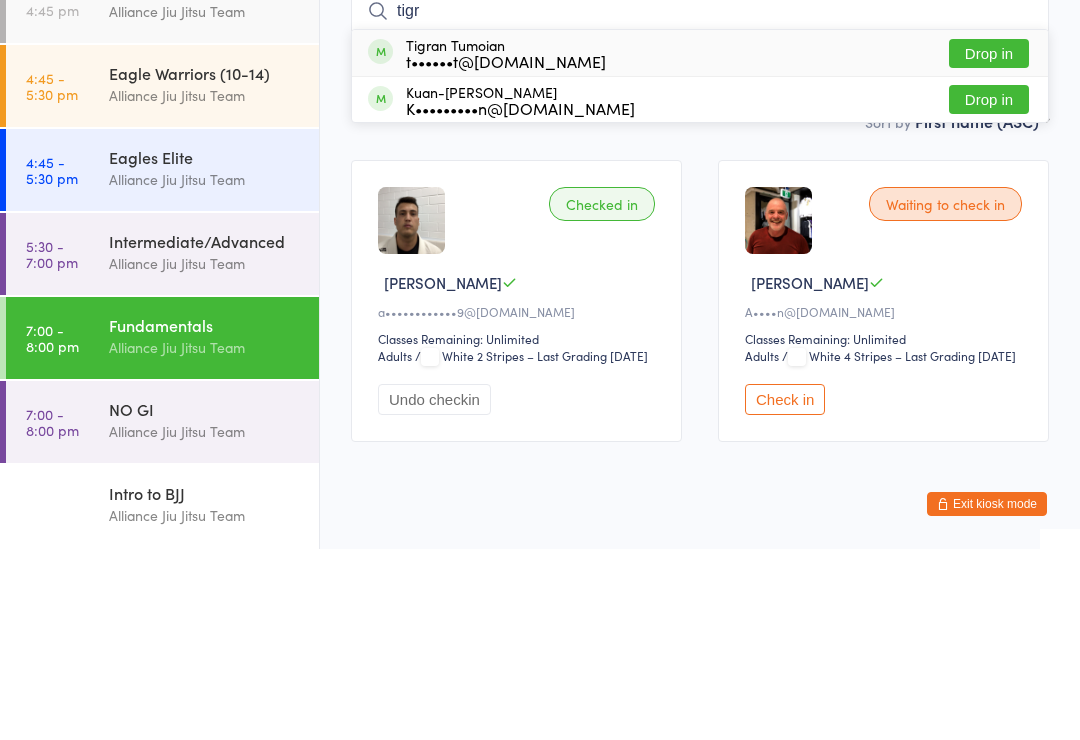 type on "tigr" 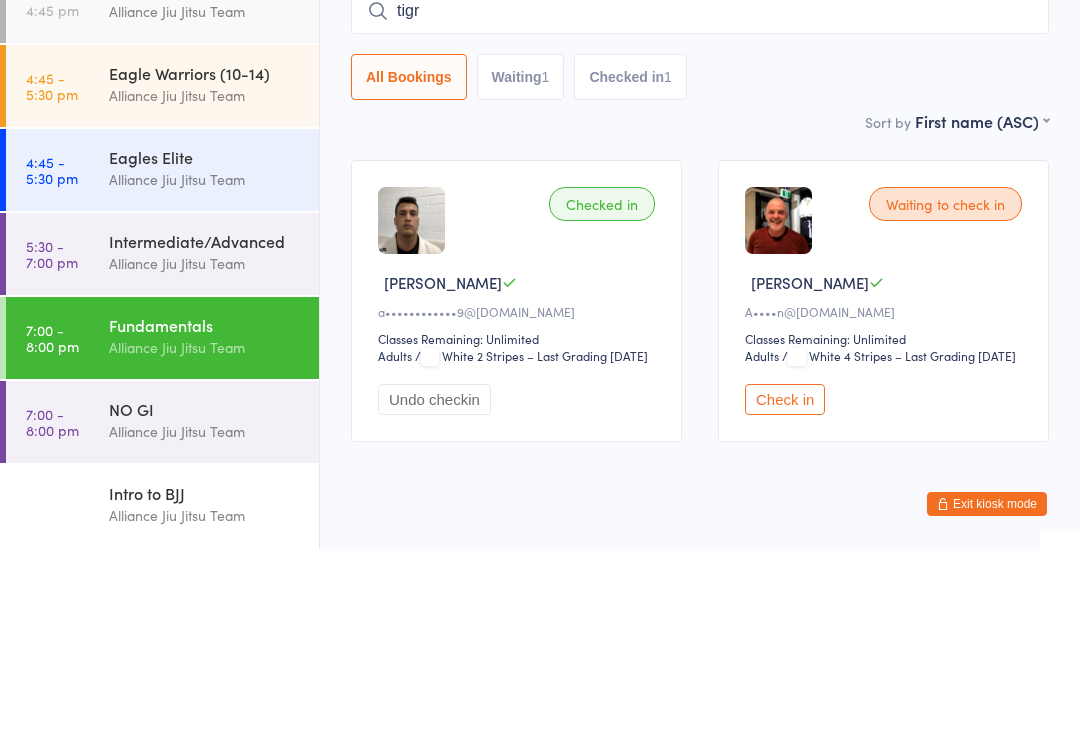 type 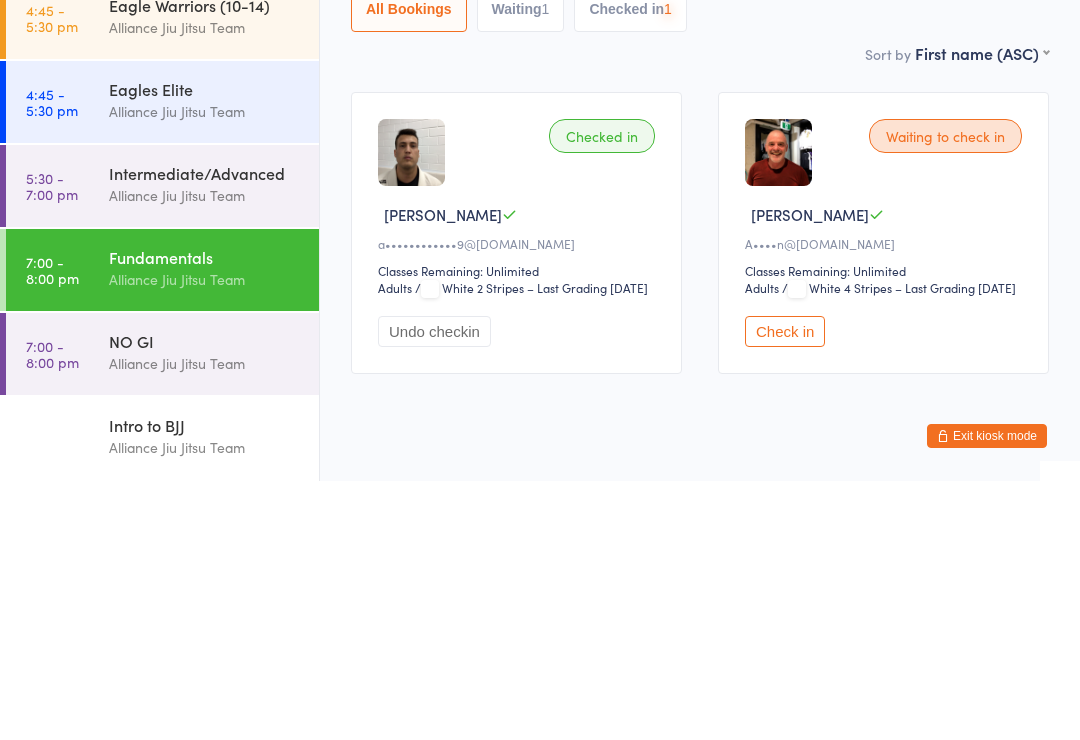 scroll, scrollTop: 251, scrollLeft: 0, axis: vertical 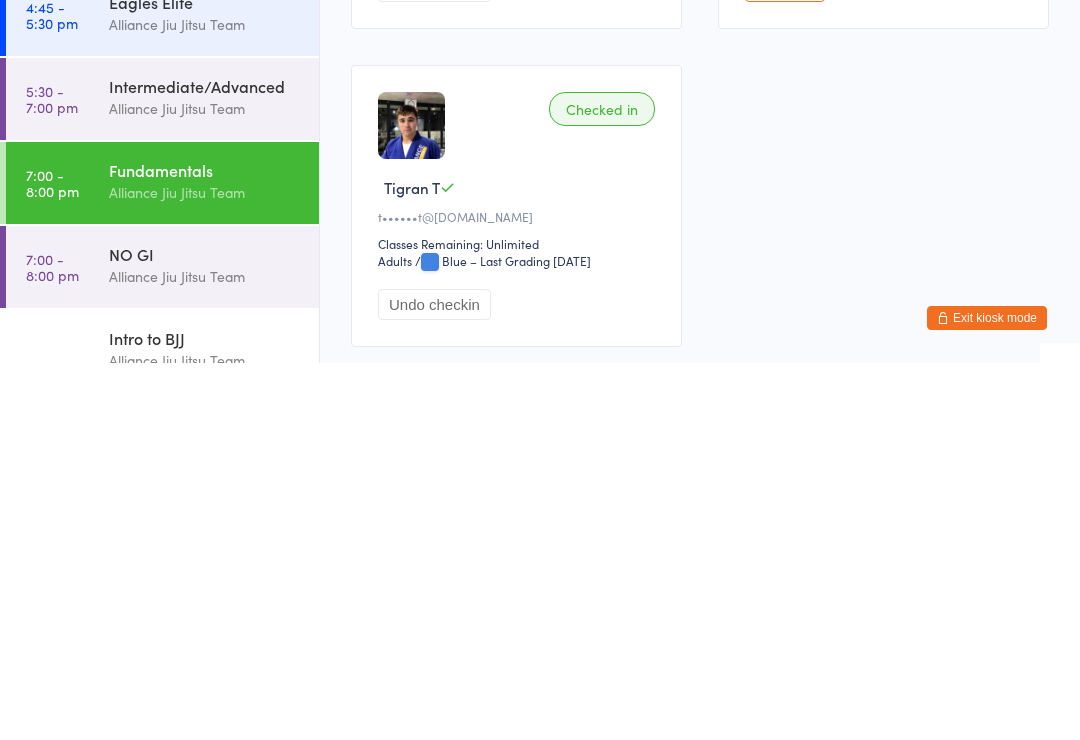 click on "Fundamentals" at bounding box center (205, 547) 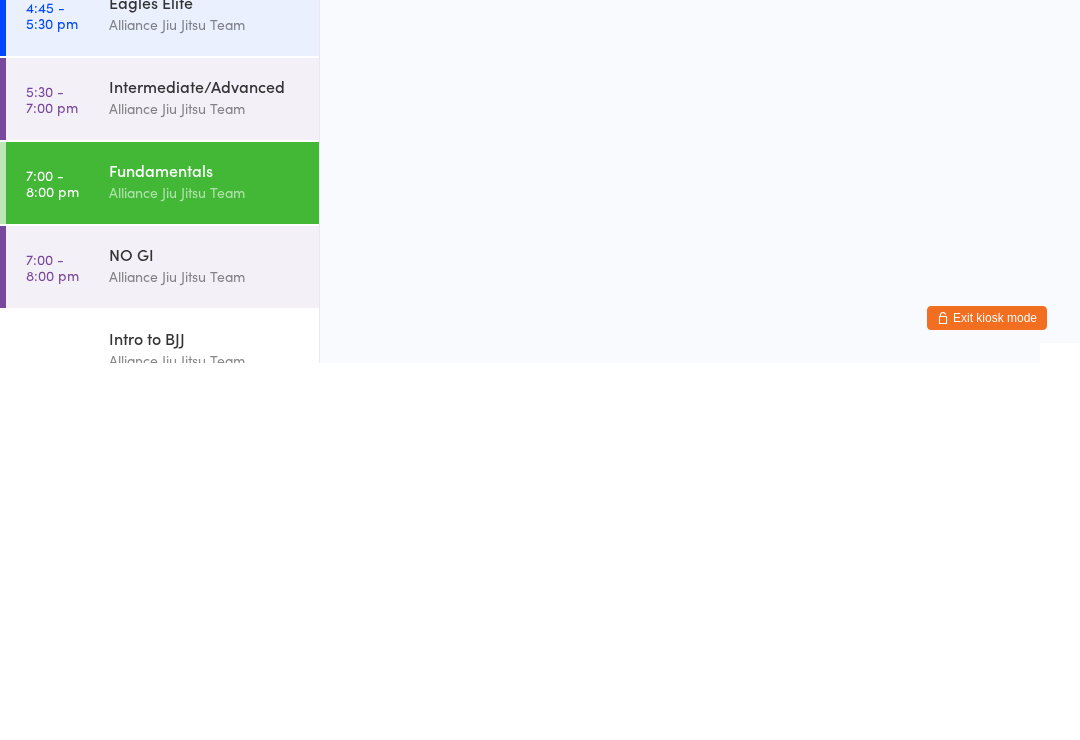 scroll, scrollTop: 0, scrollLeft: 0, axis: both 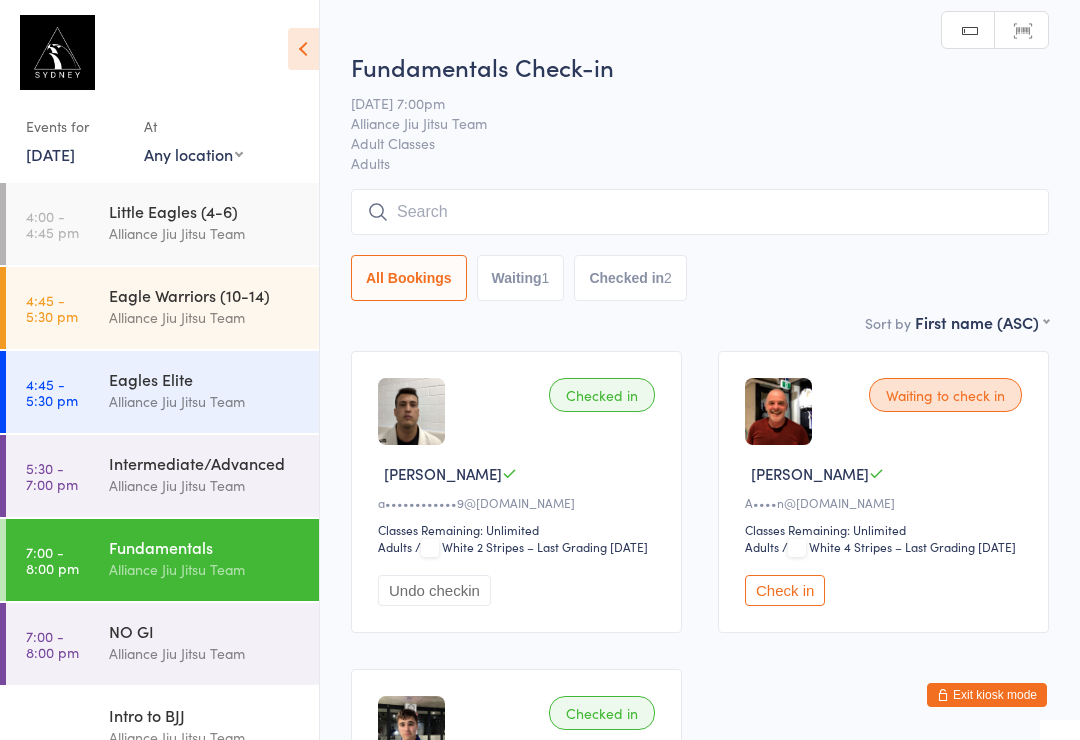 click on "Fundamentals Check-in [DATE] 7:00pm  Alliance Jiu Jitsu Team  Adult Classes  Adults  Manual search Scanner input All Bookings Waiting  1 Checked in  2" at bounding box center (700, 180) 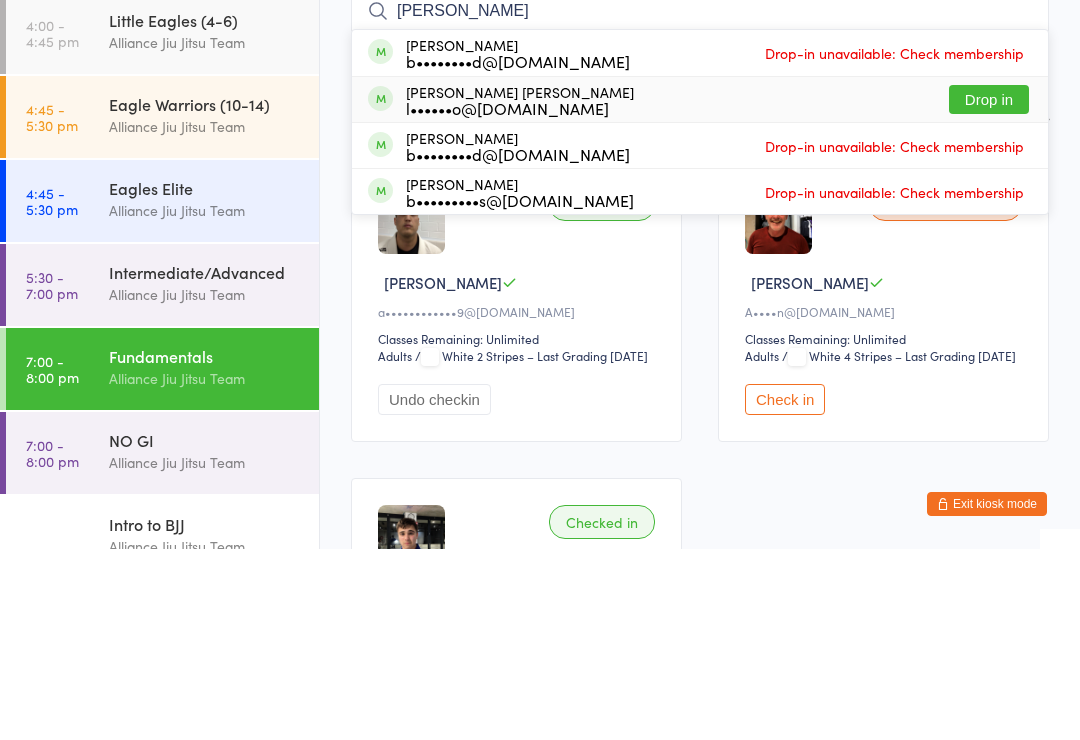 type on "[PERSON_NAME]" 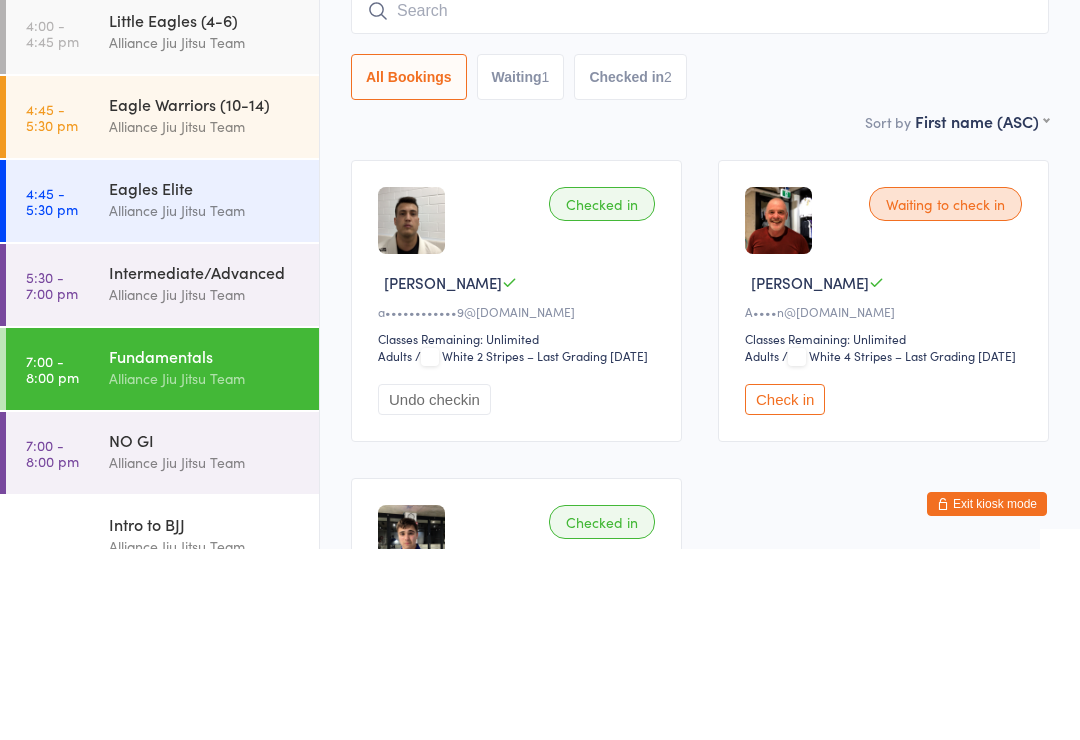 scroll, scrollTop: 191, scrollLeft: 0, axis: vertical 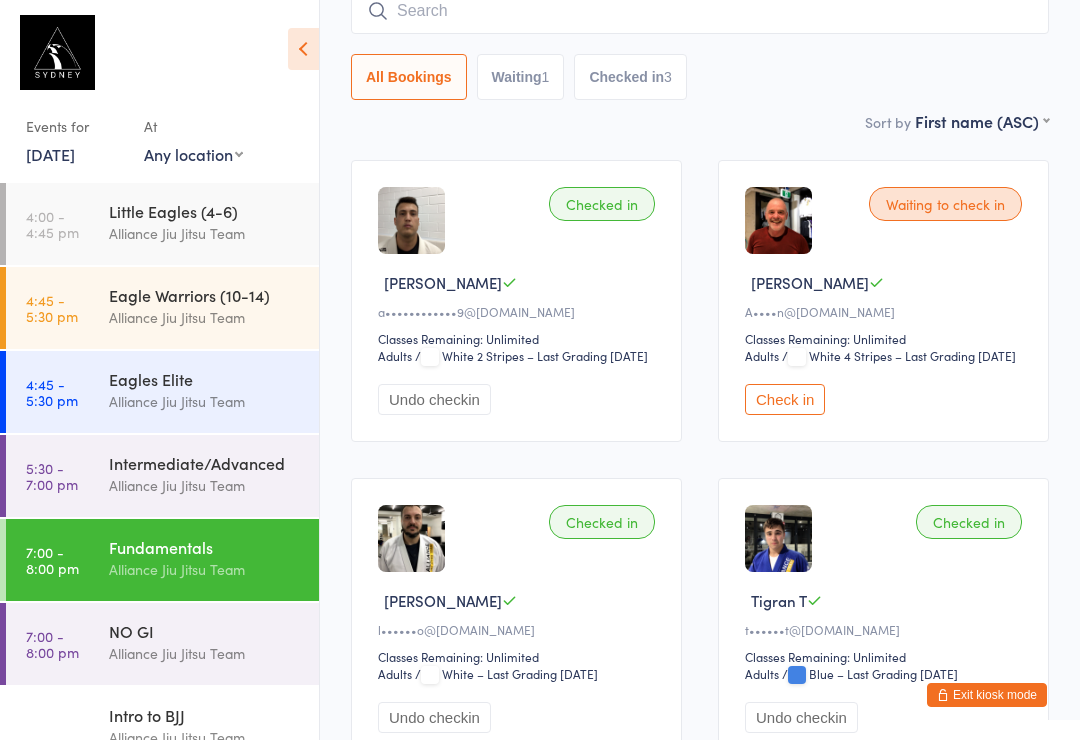 click on "Alliance Jiu Jitsu Team" at bounding box center (205, 653) 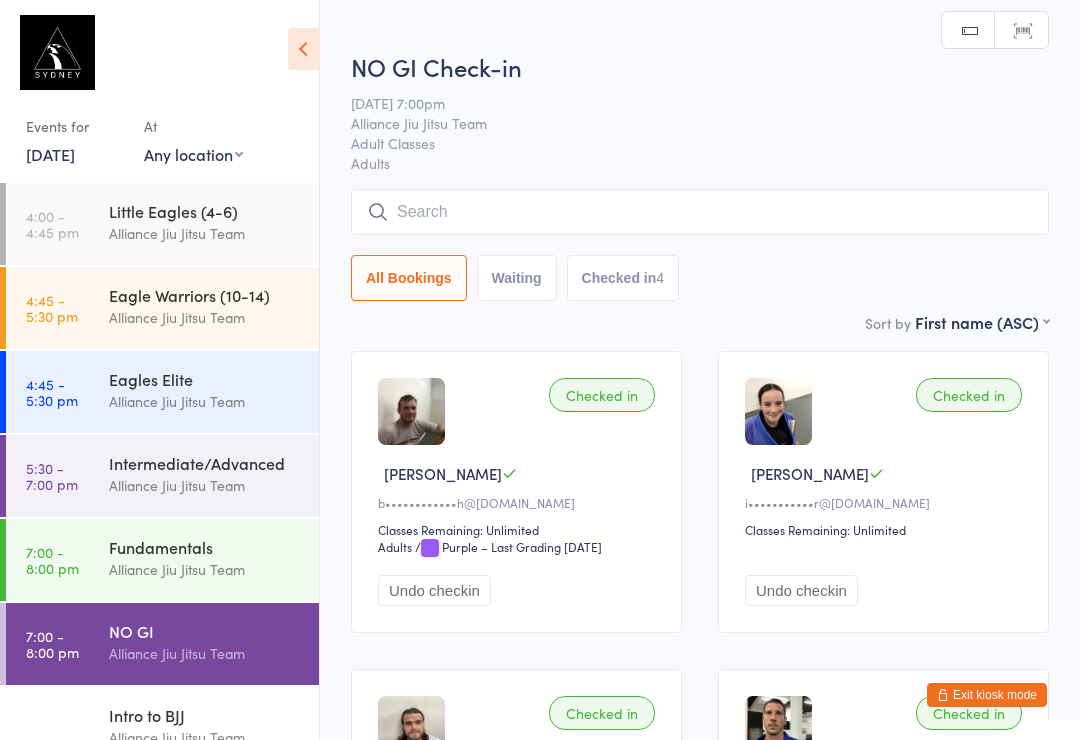 click at bounding box center (700, 212) 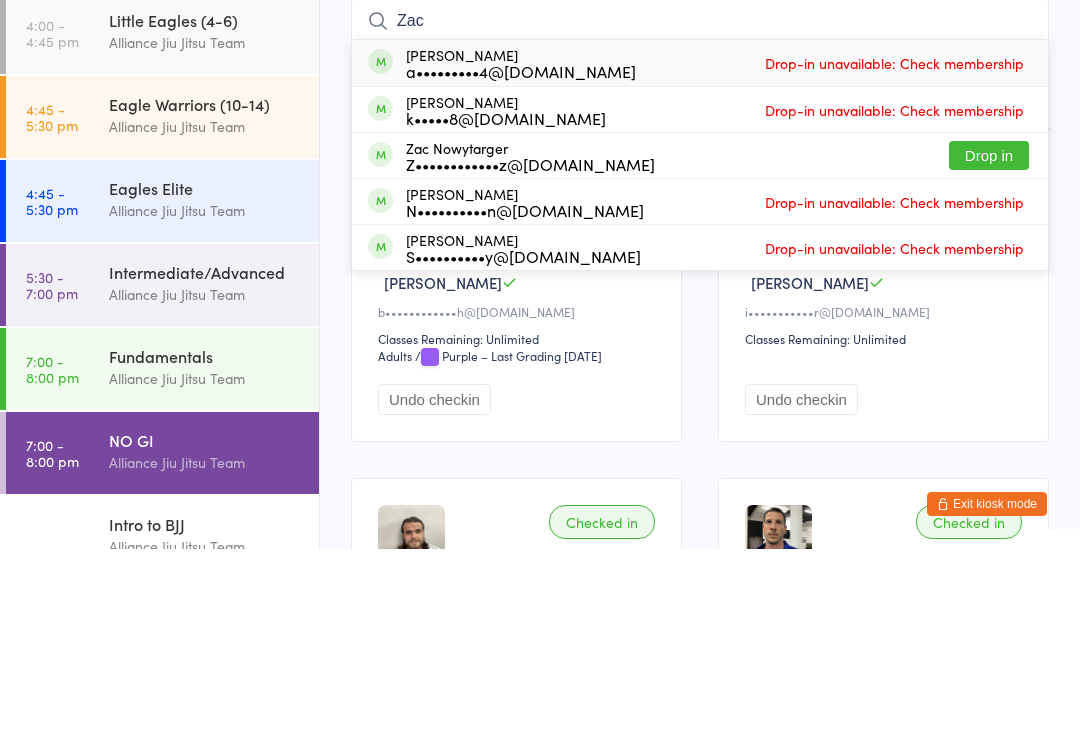 type on "Zac" 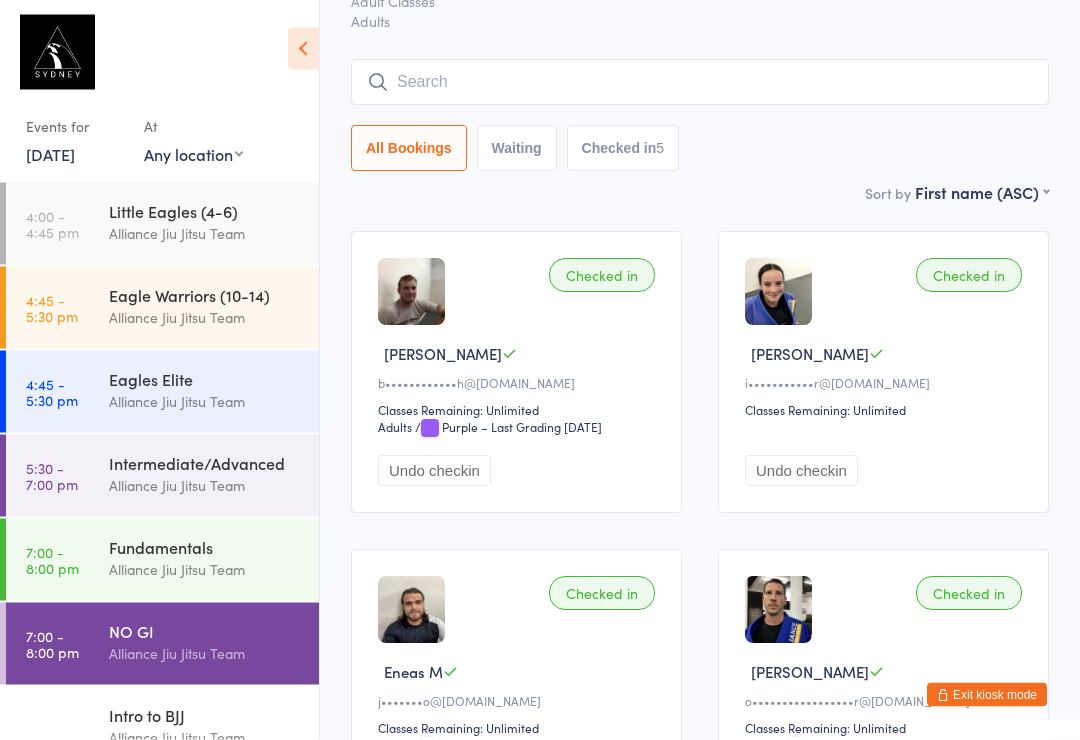 scroll, scrollTop: 0, scrollLeft: 0, axis: both 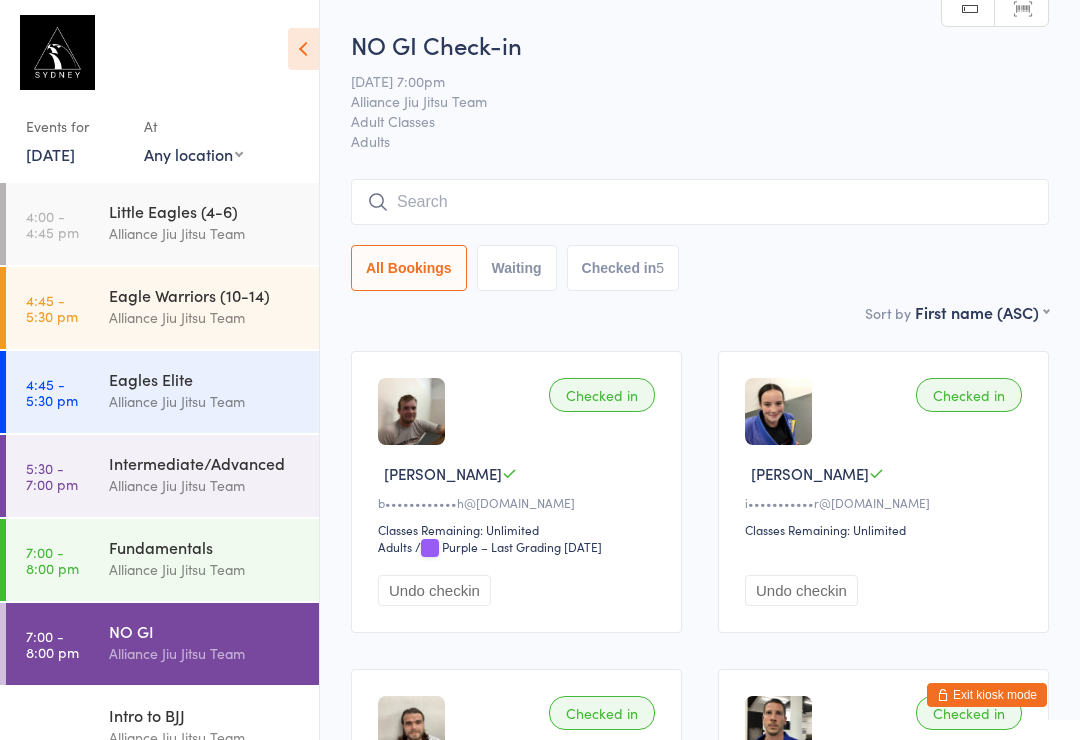click at bounding box center (700, 202) 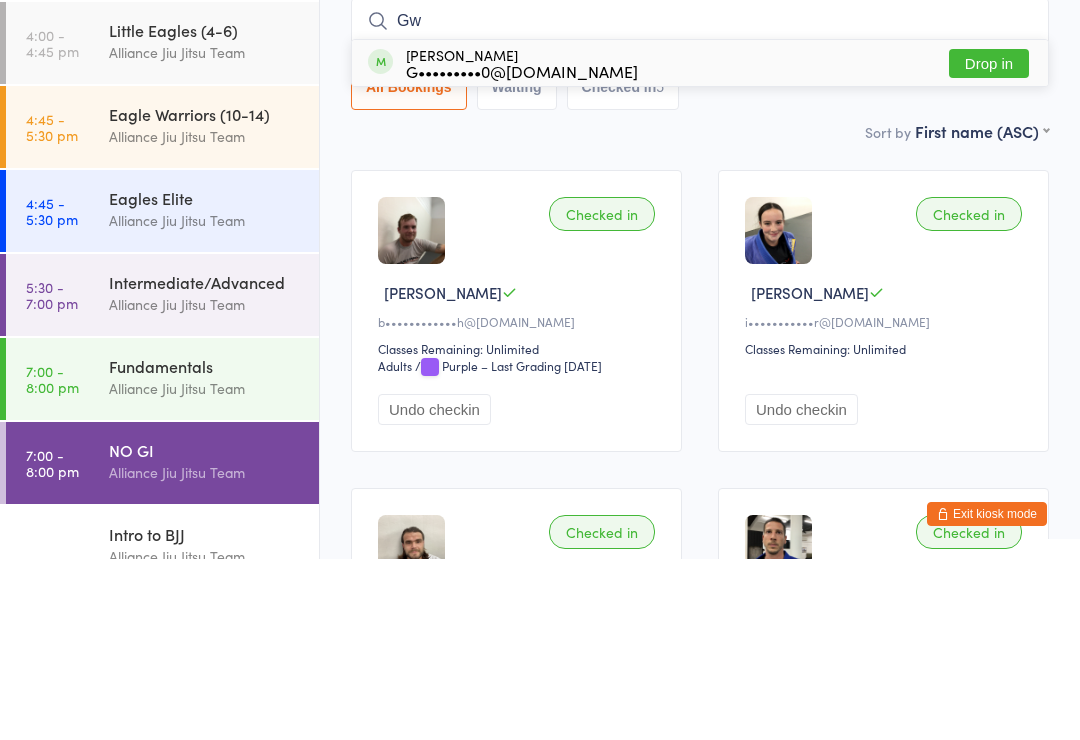 type on "Gw" 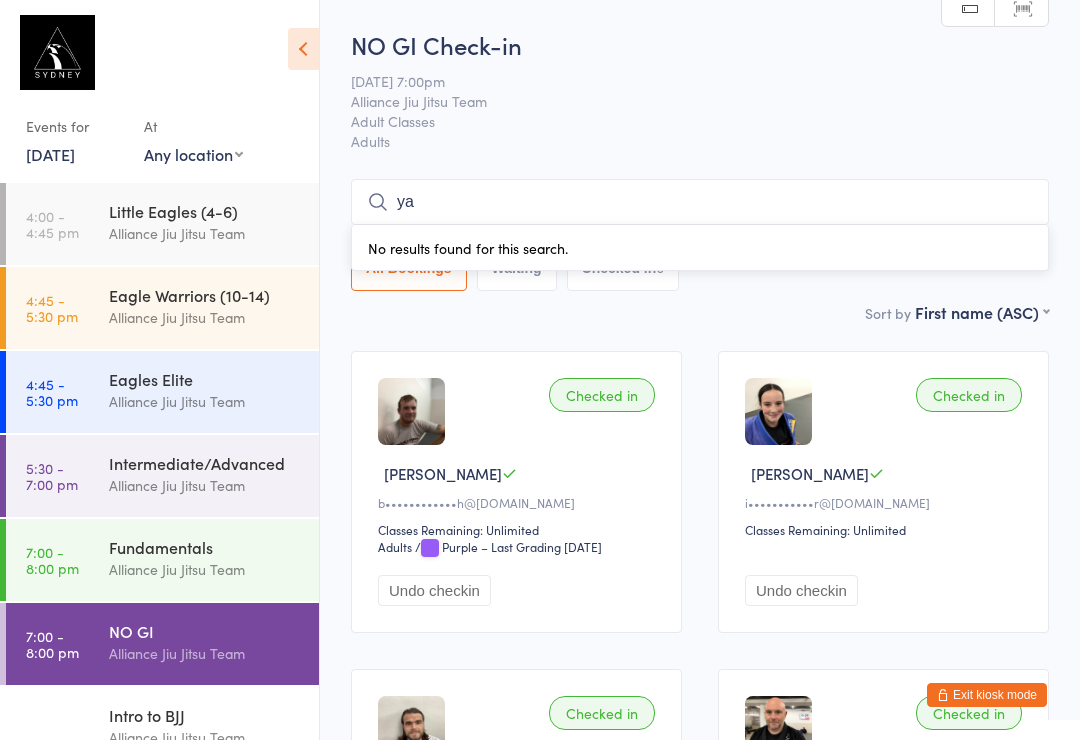 type on "y" 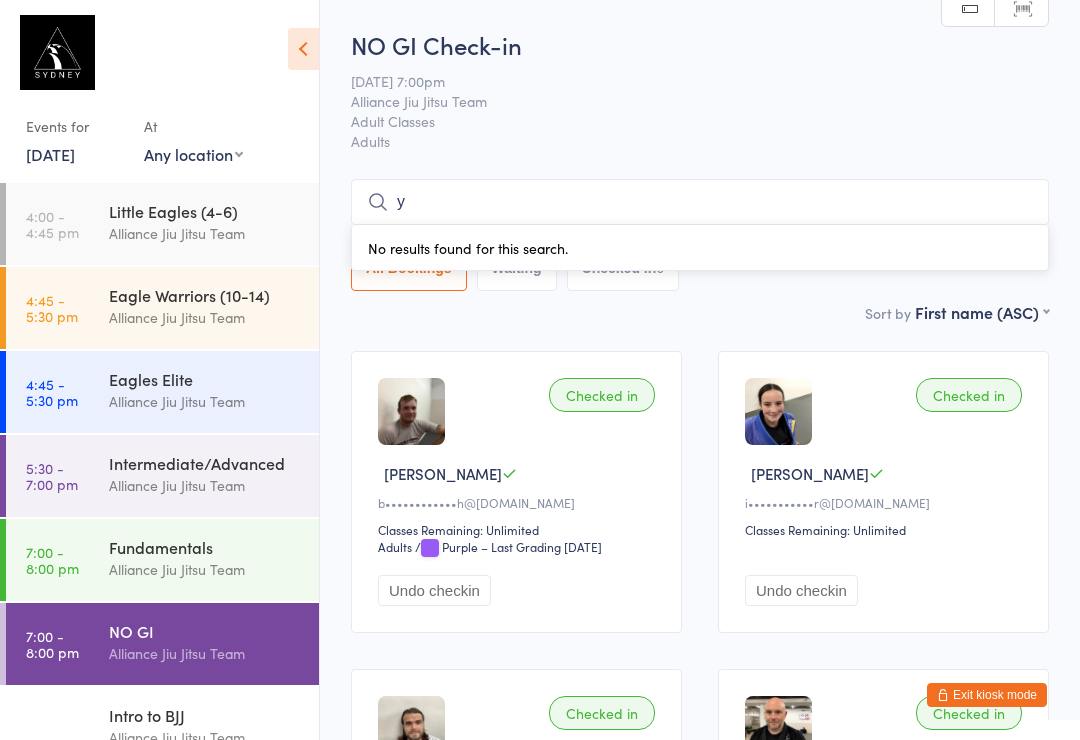 type 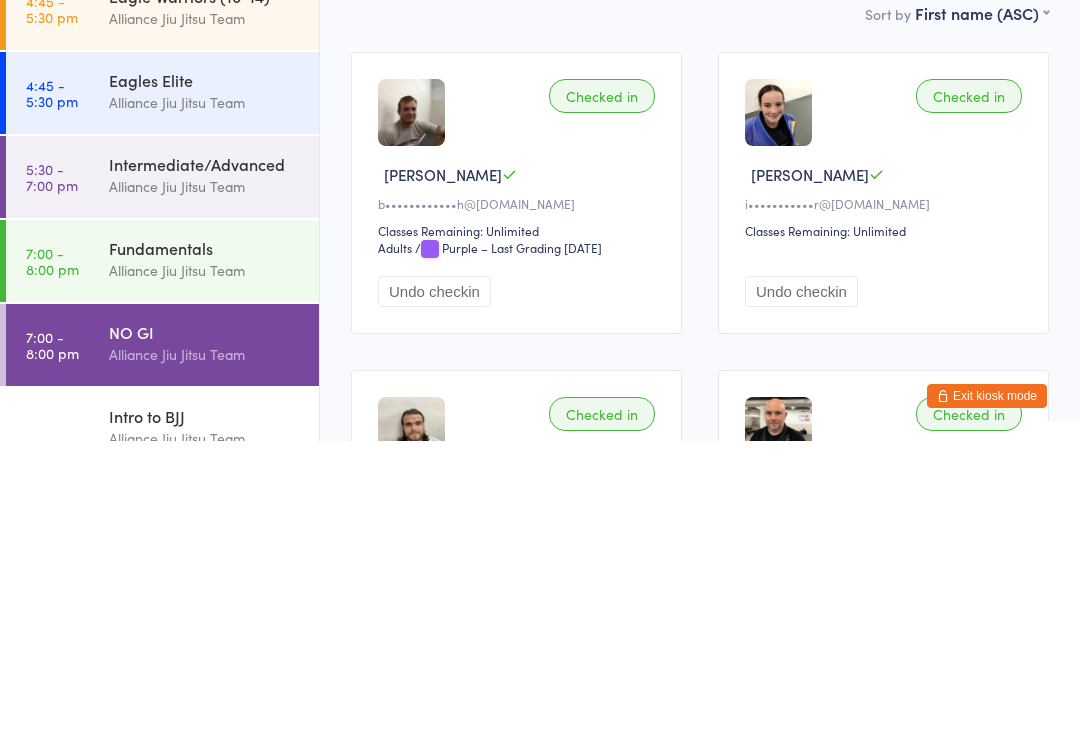 click on "Alliance Jiu Jitsu Team" at bounding box center [205, 569] 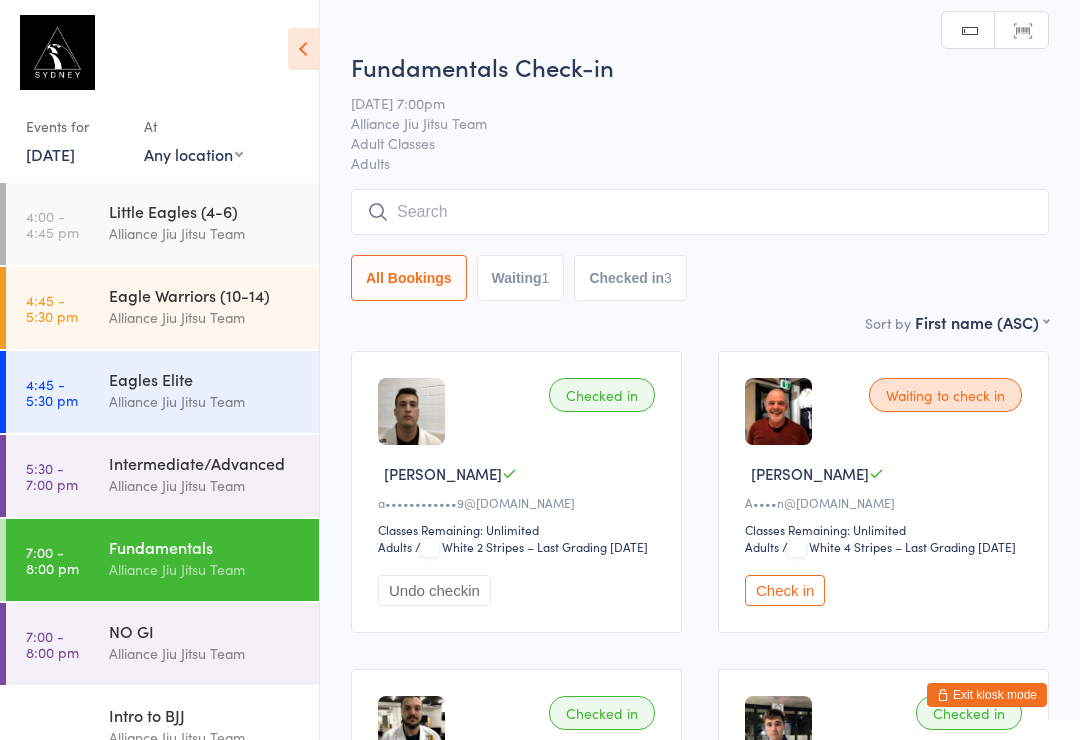 click at bounding box center [700, 212] 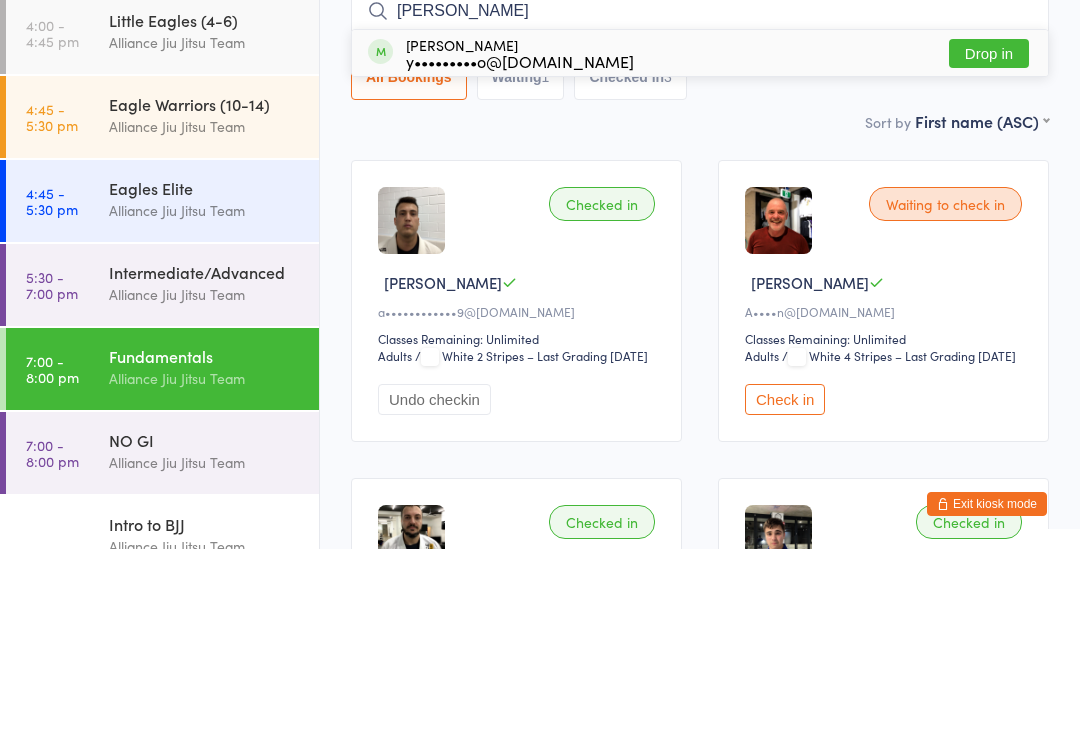 type on "[PERSON_NAME]" 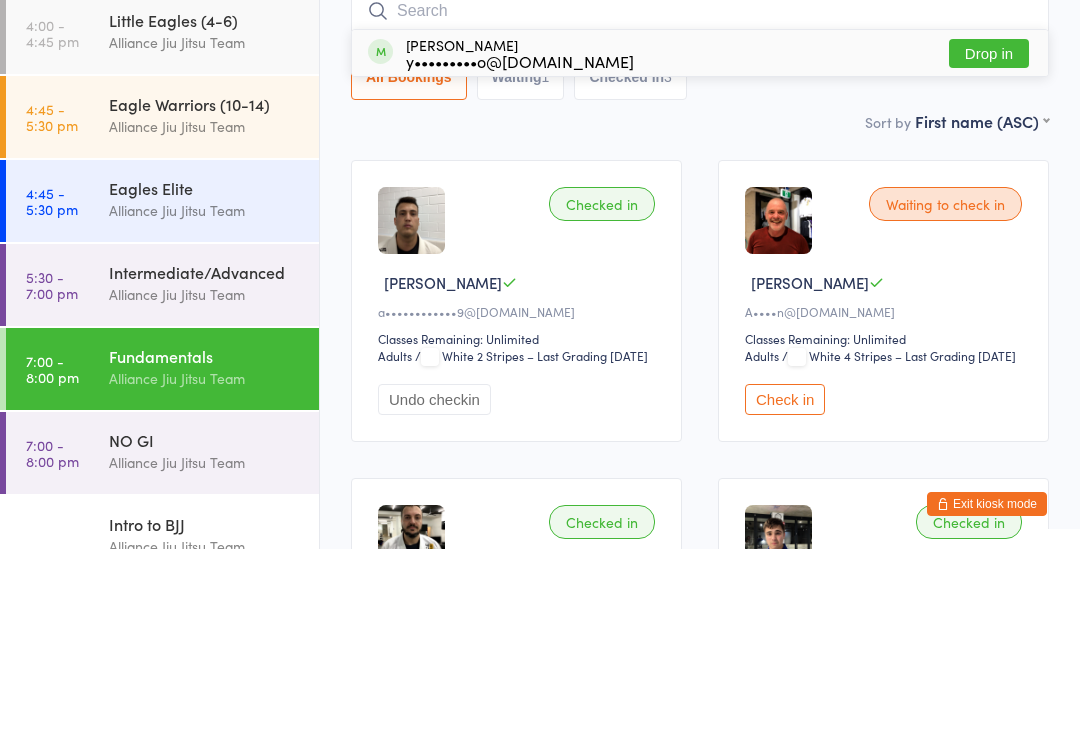 scroll, scrollTop: 191, scrollLeft: 0, axis: vertical 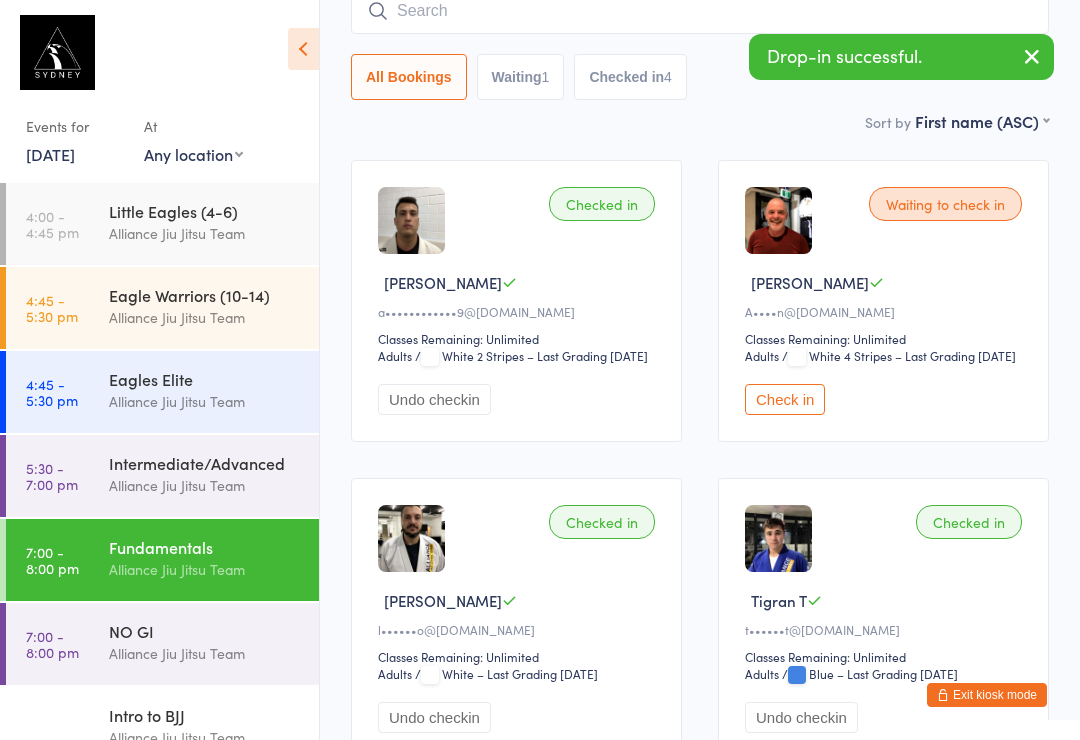 click at bounding box center (700, 11) 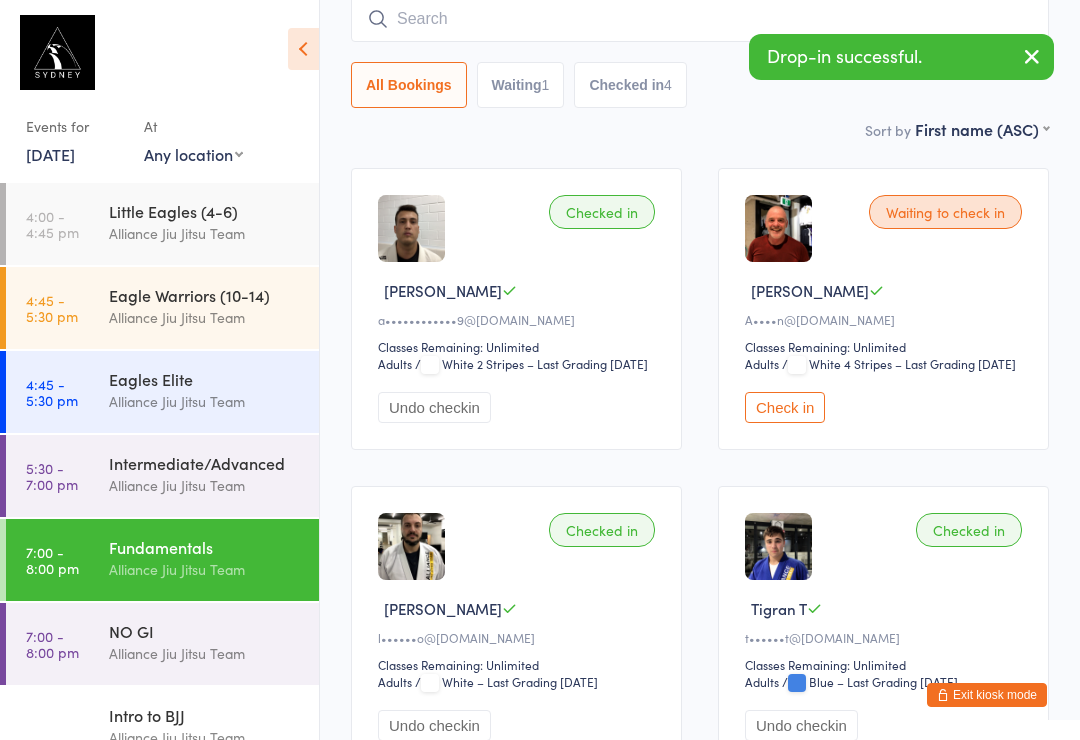 scroll, scrollTop: 181, scrollLeft: 0, axis: vertical 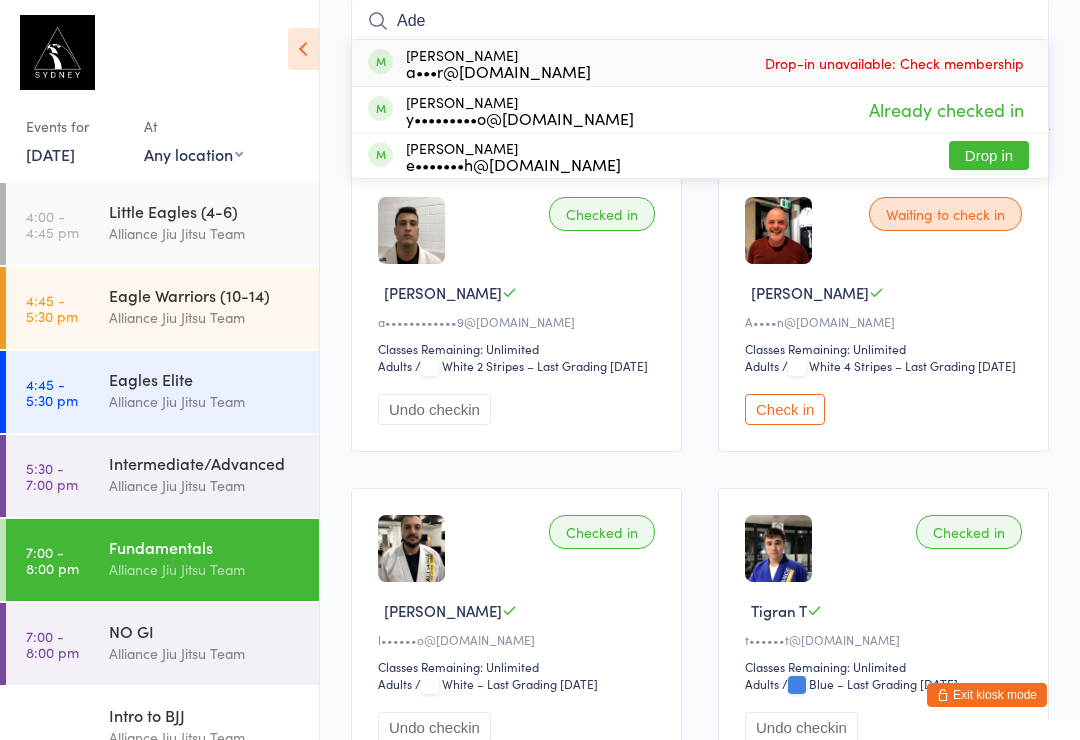type on "Ade" 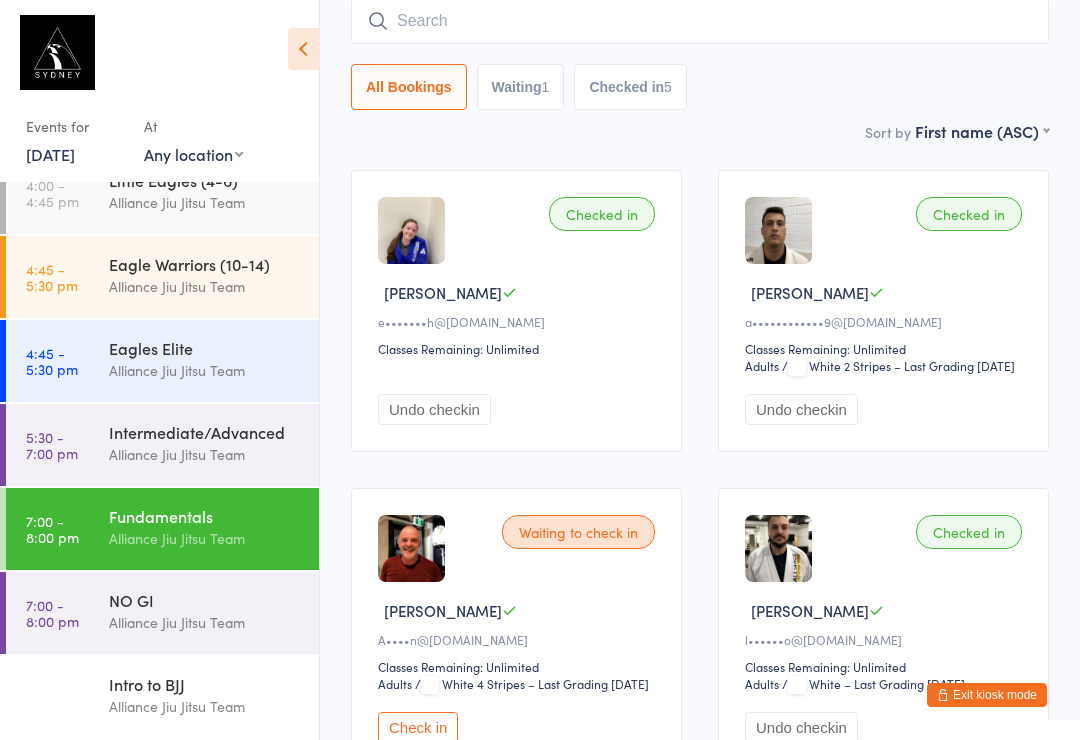 scroll, scrollTop: 282, scrollLeft: 0, axis: vertical 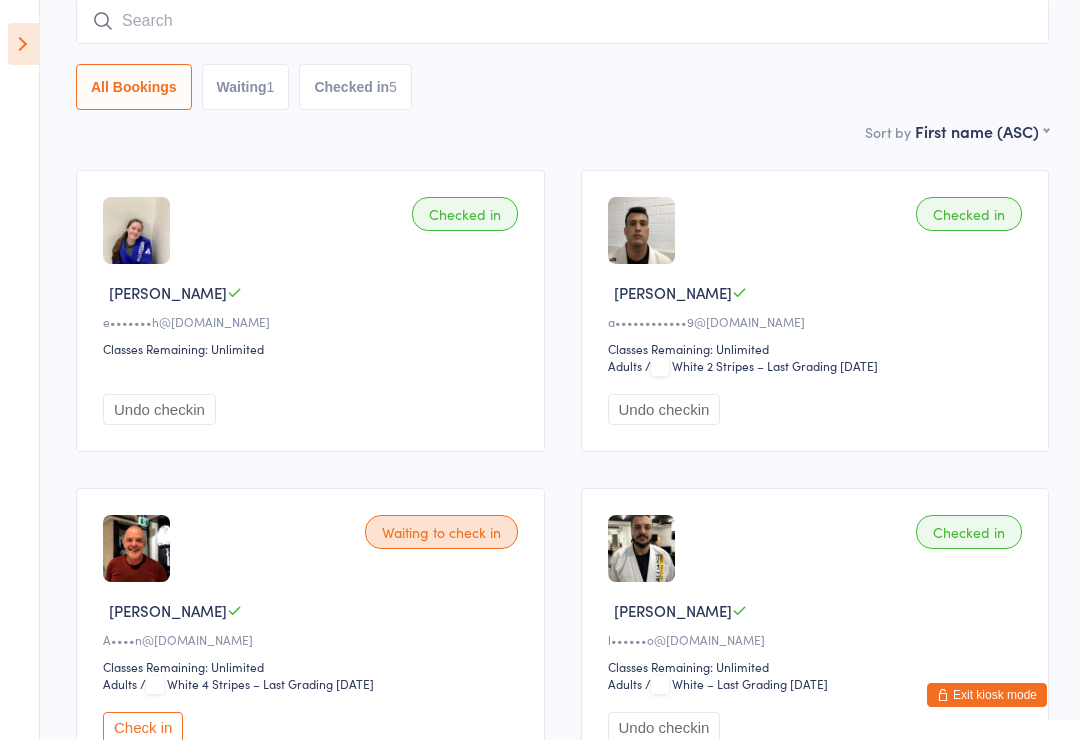 click at bounding box center [23, 44] 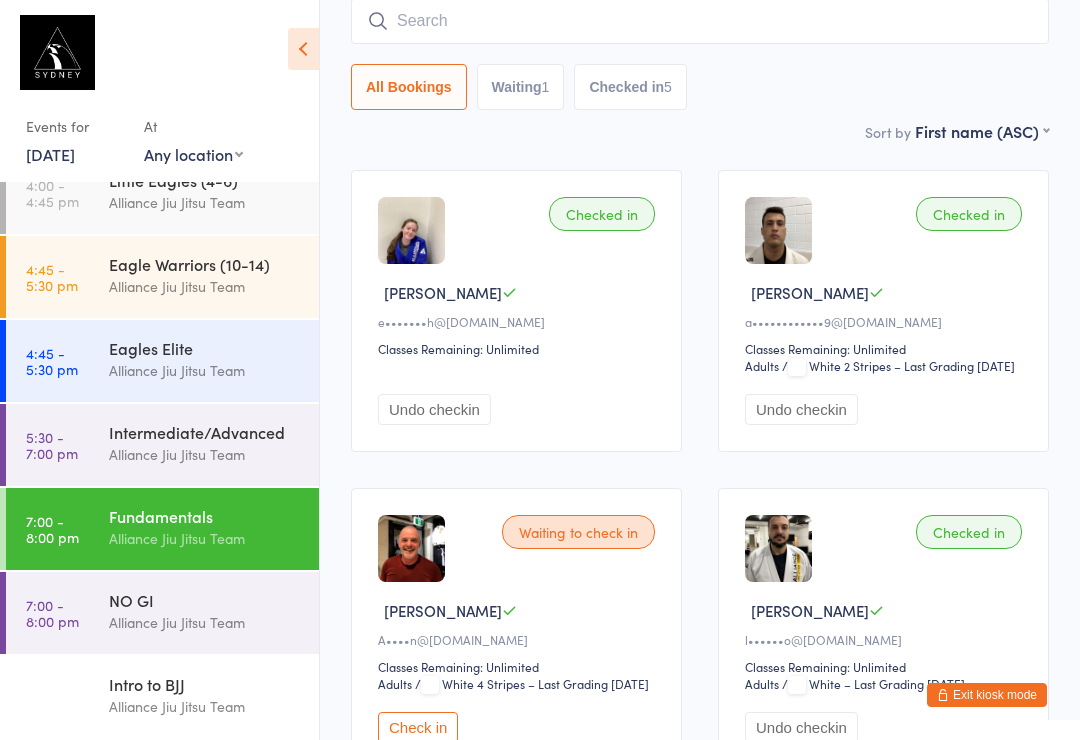 click on "Fundamentals" at bounding box center (205, 516) 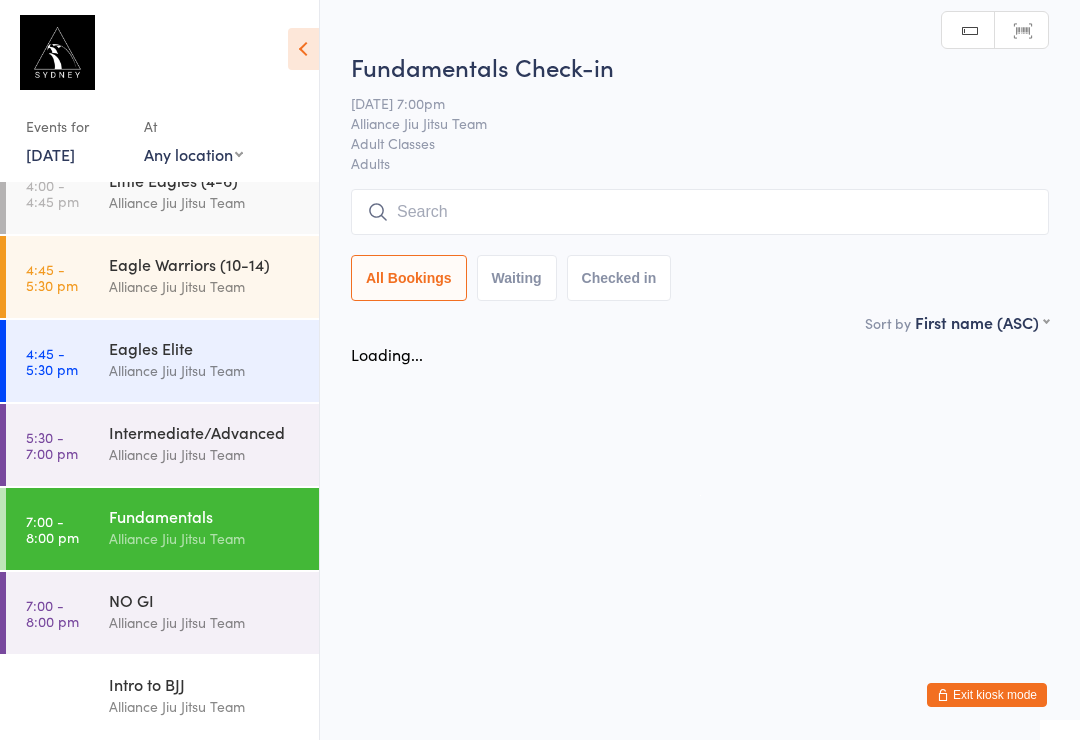 scroll, scrollTop: 0, scrollLeft: 0, axis: both 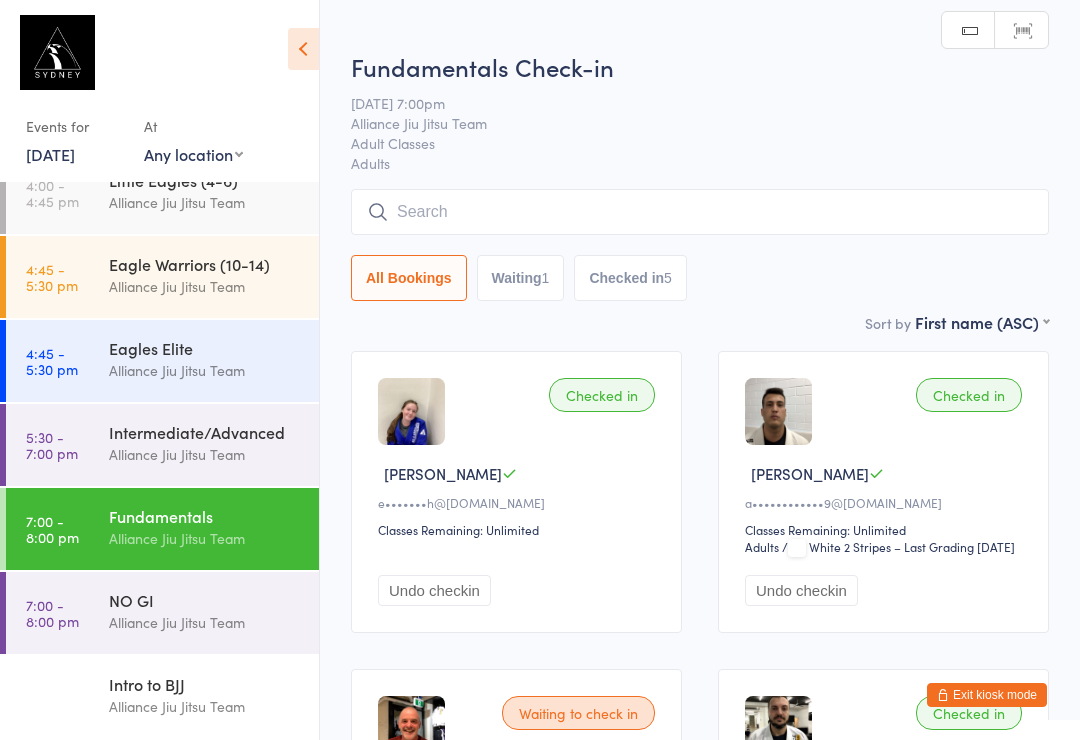 click at bounding box center [700, 212] 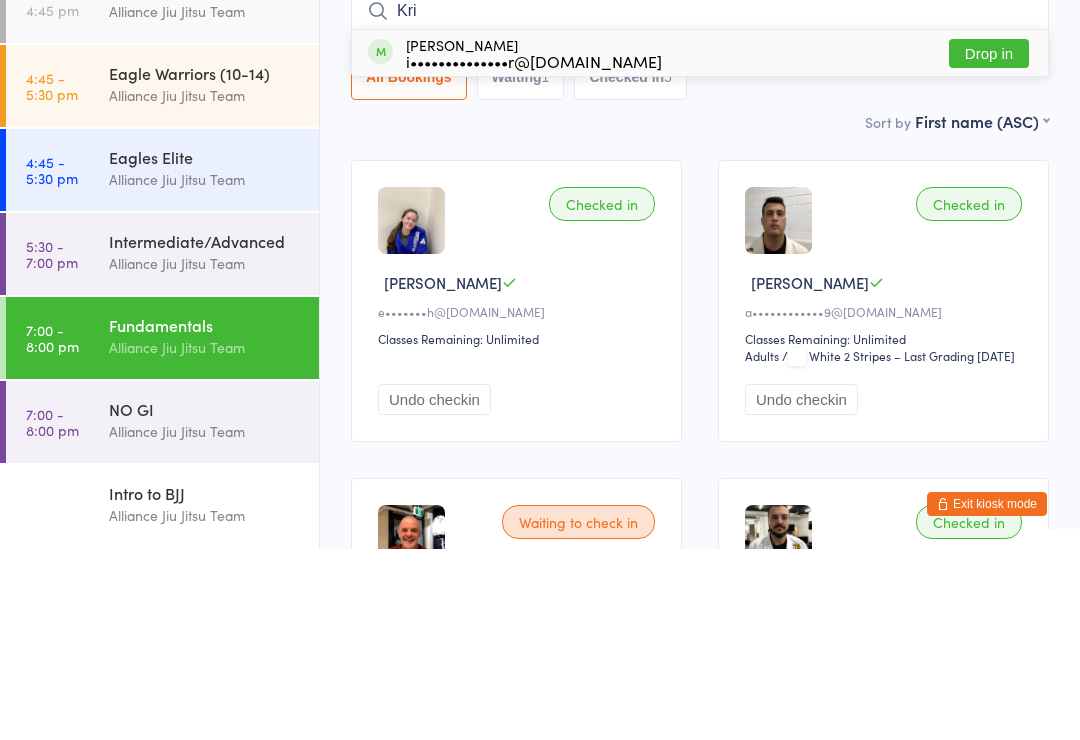 type on "Kri" 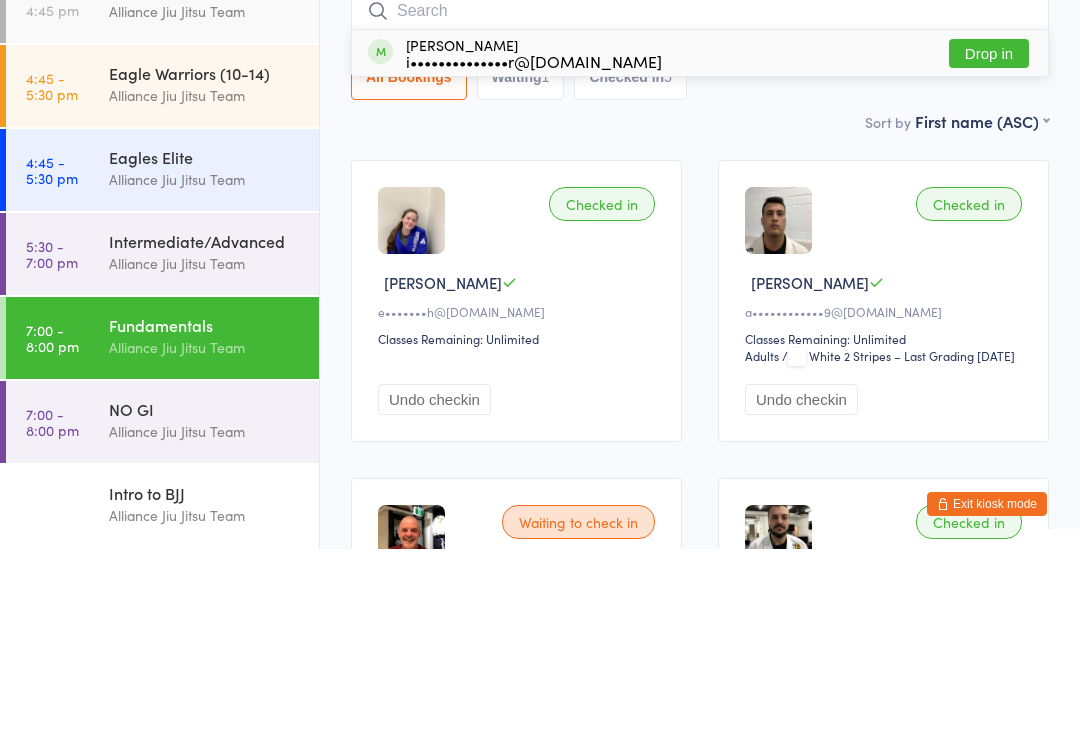 scroll, scrollTop: 191, scrollLeft: 0, axis: vertical 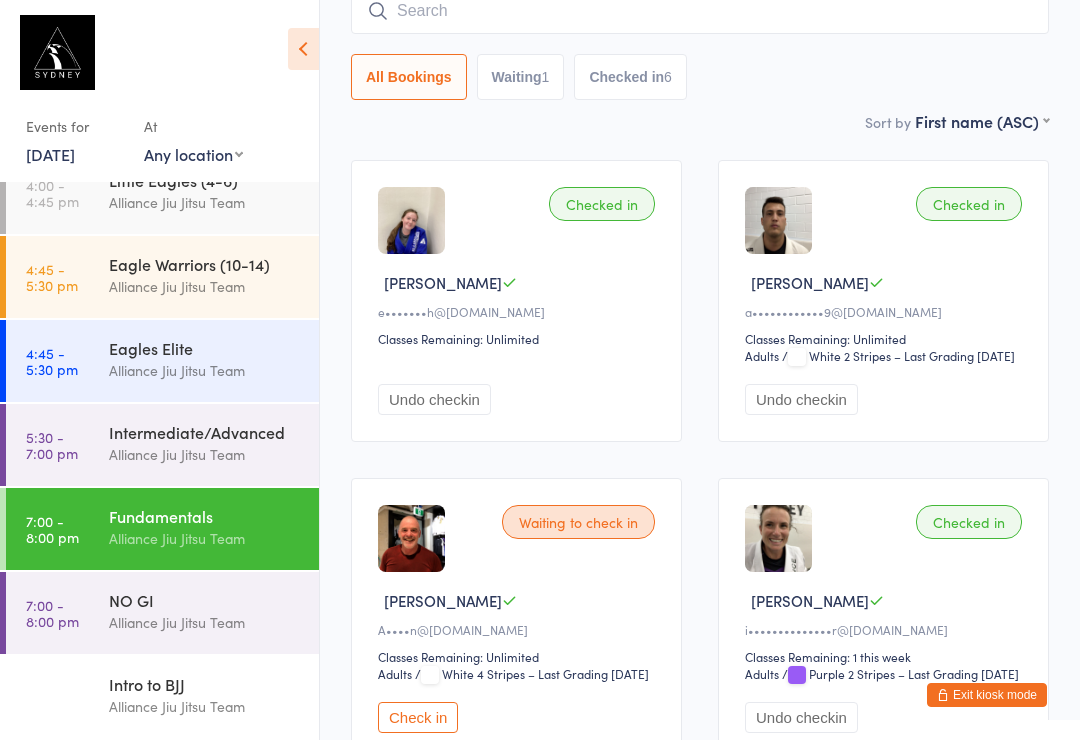 click at bounding box center [700, 11] 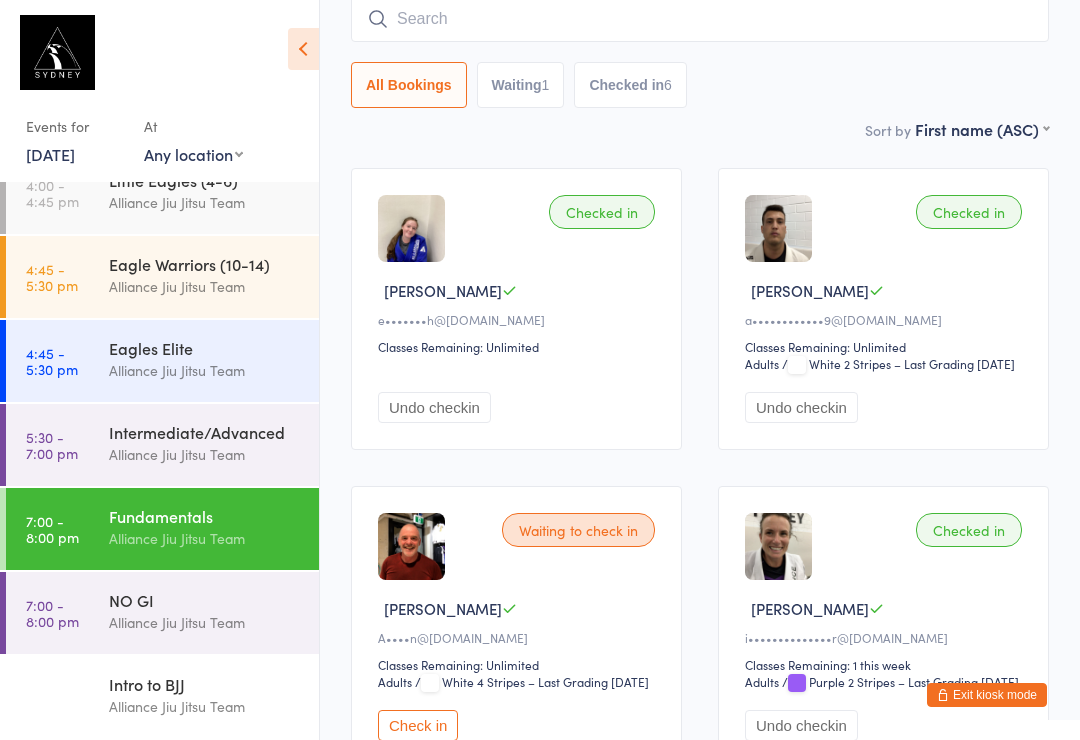 scroll, scrollTop: 181, scrollLeft: 0, axis: vertical 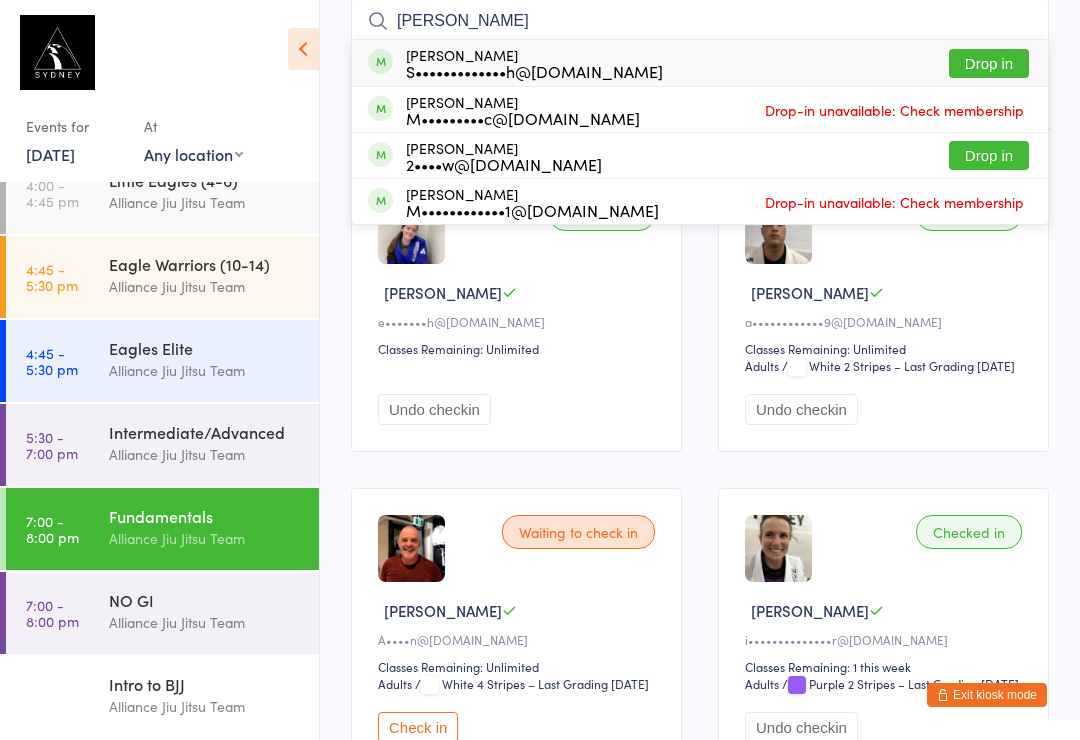 type on "[PERSON_NAME]" 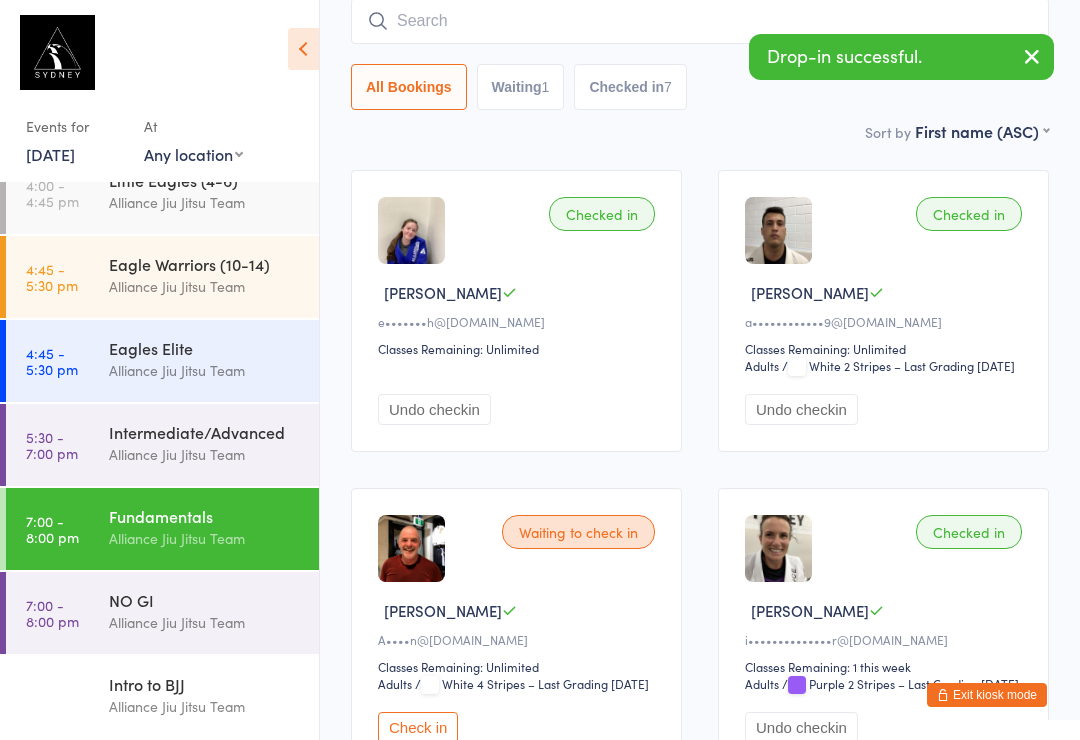 scroll, scrollTop: 244, scrollLeft: 0, axis: vertical 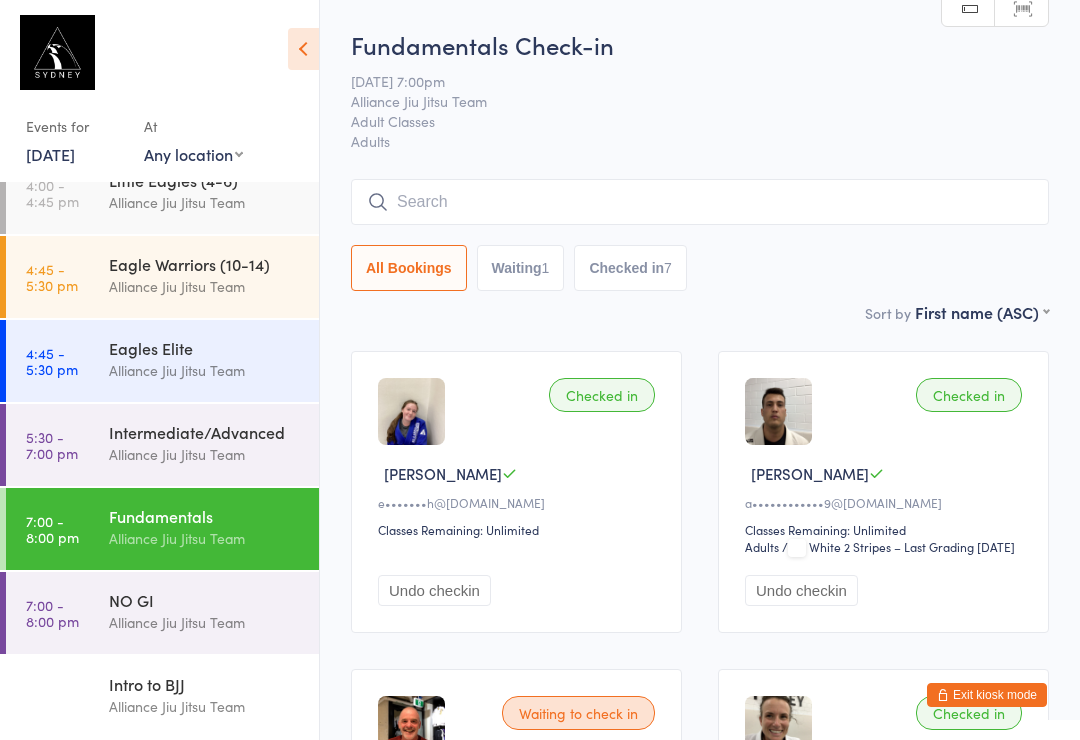 click on "Alliance Jiu Jitsu Team" at bounding box center (205, 706) 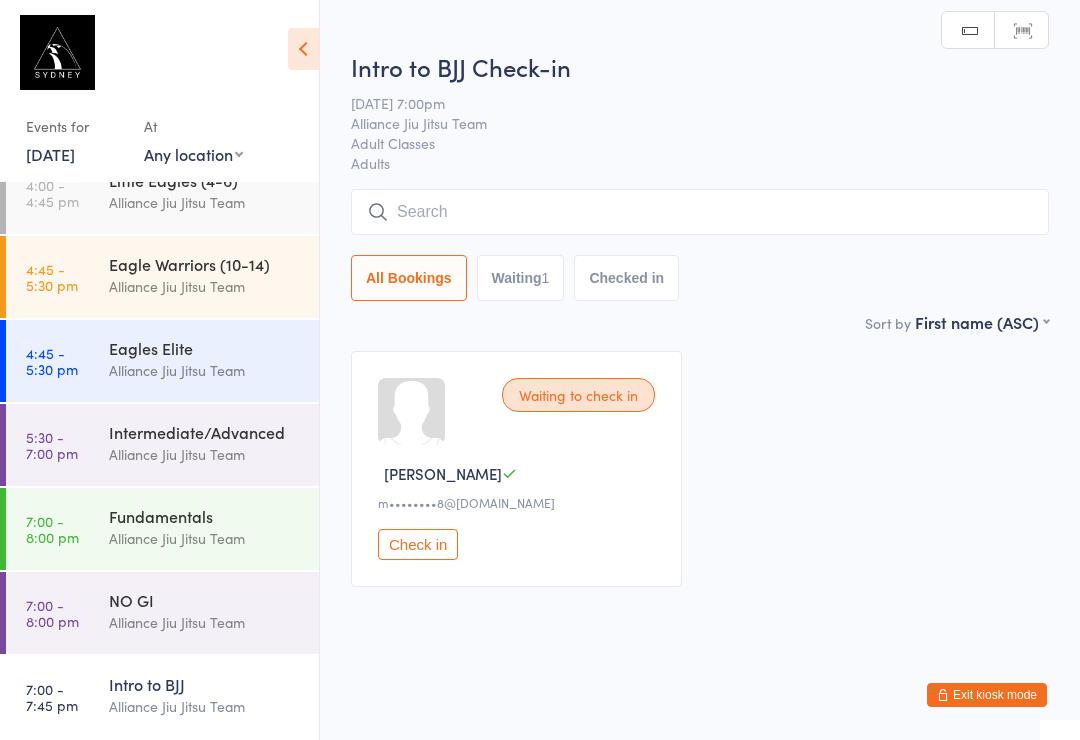 click on "Check in" at bounding box center [418, 544] 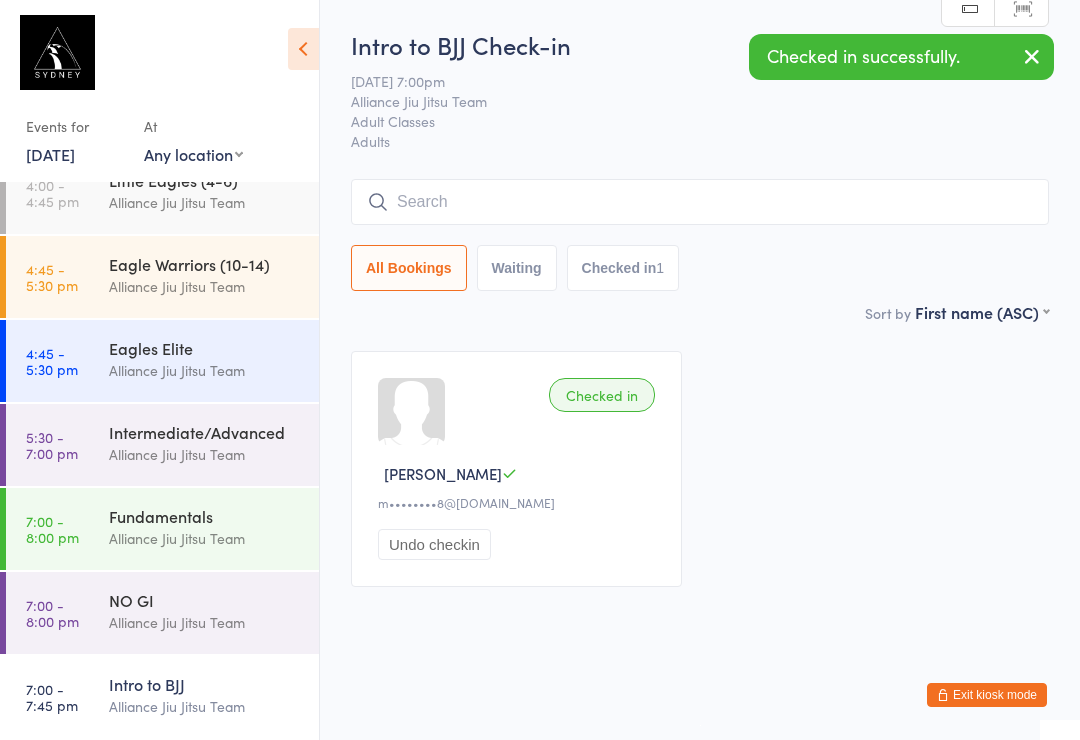 click on "Fundamentals" at bounding box center (205, 516) 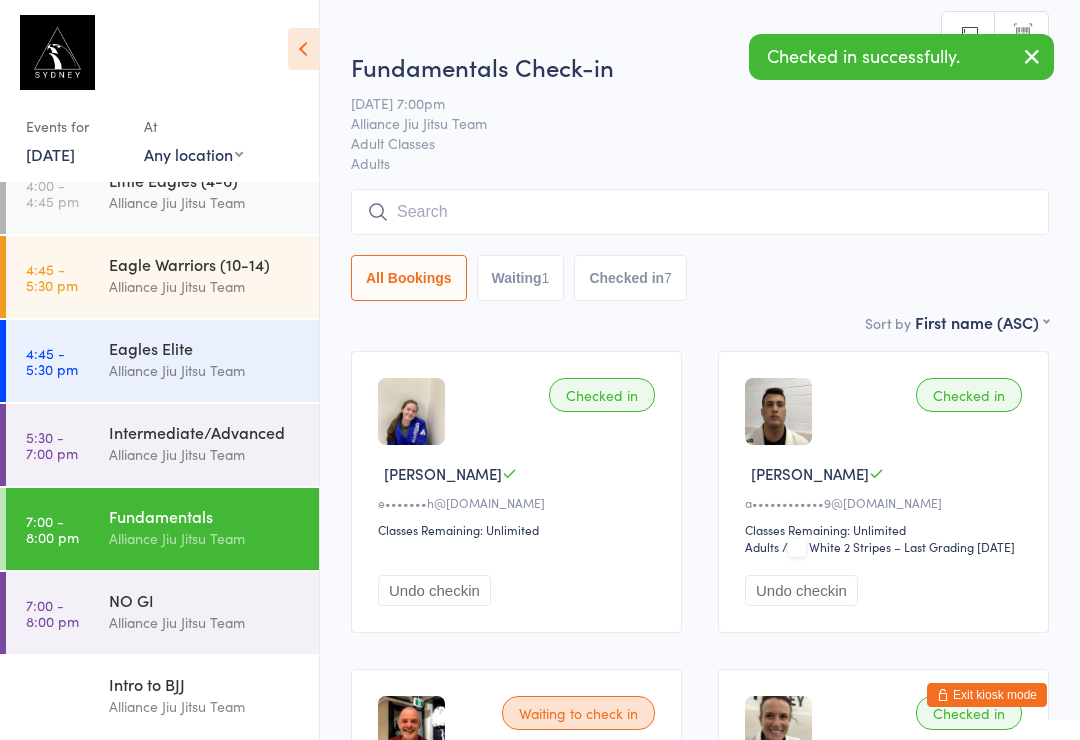 click on "Checked in  7" at bounding box center [630, 278] 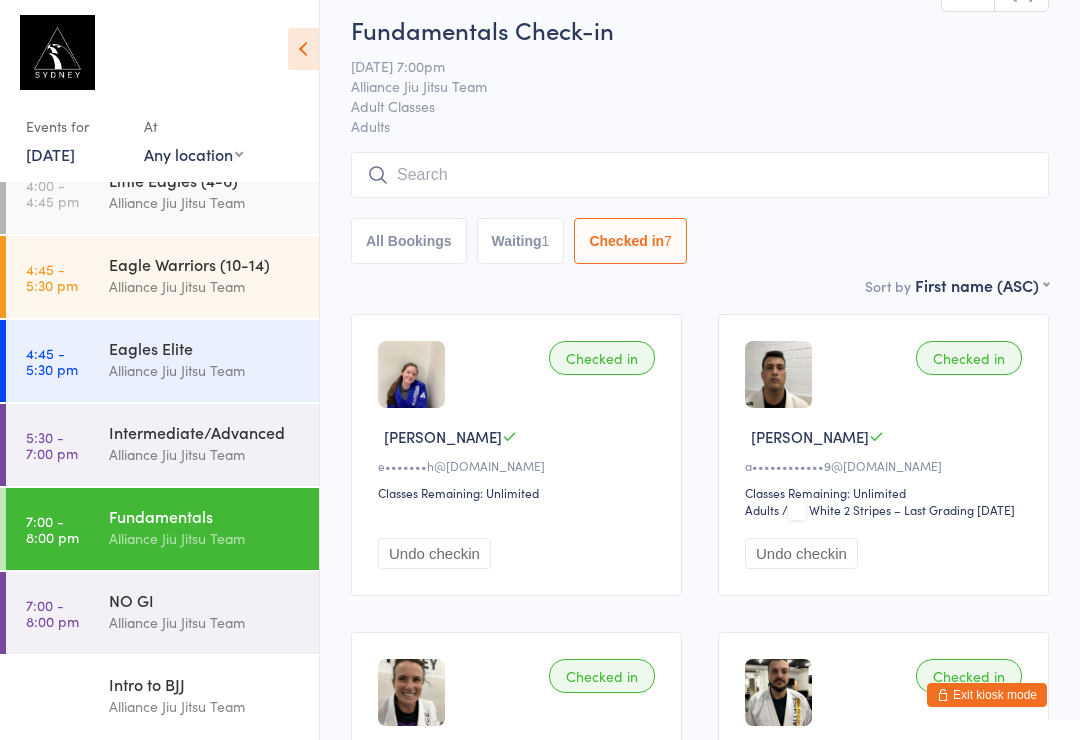 scroll, scrollTop: 226, scrollLeft: 0, axis: vertical 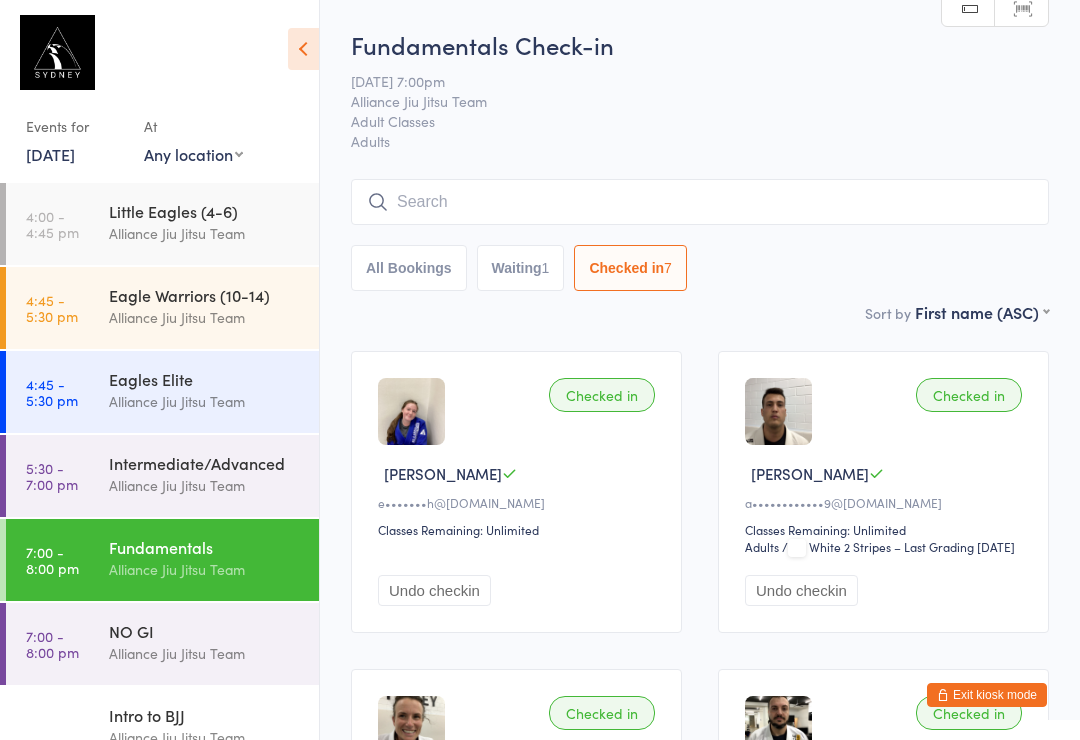 click on "Intro to BJJ" at bounding box center (205, 715) 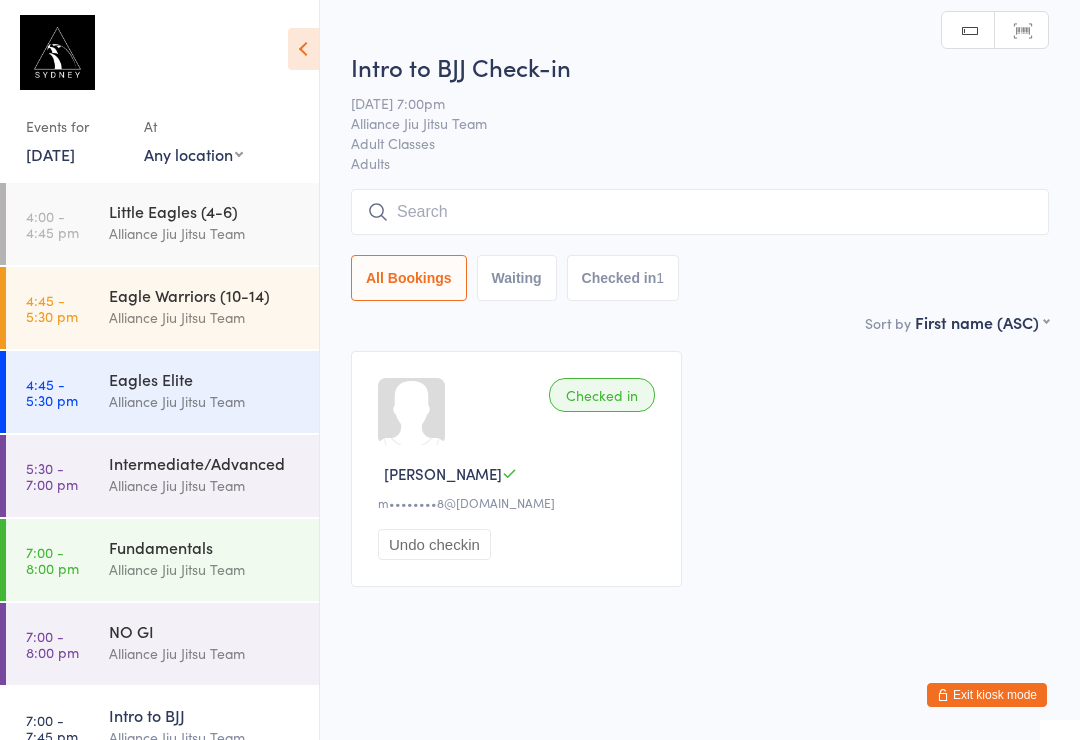 click on "Alliance Jiu Jitsu Team" at bounding box center (205, 569) 